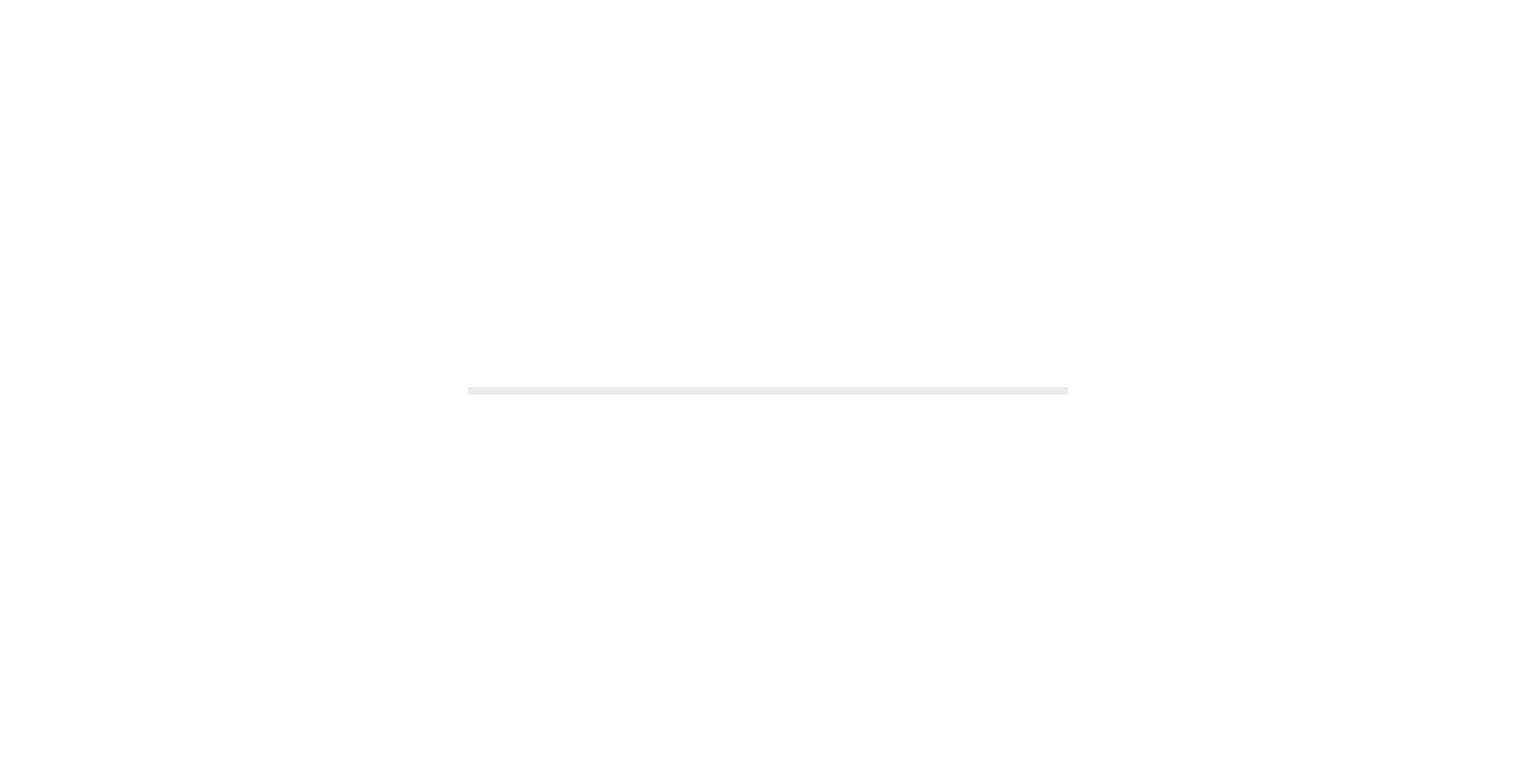 scroll, scrollTop: 0, scrollLeft: 0, axis: both 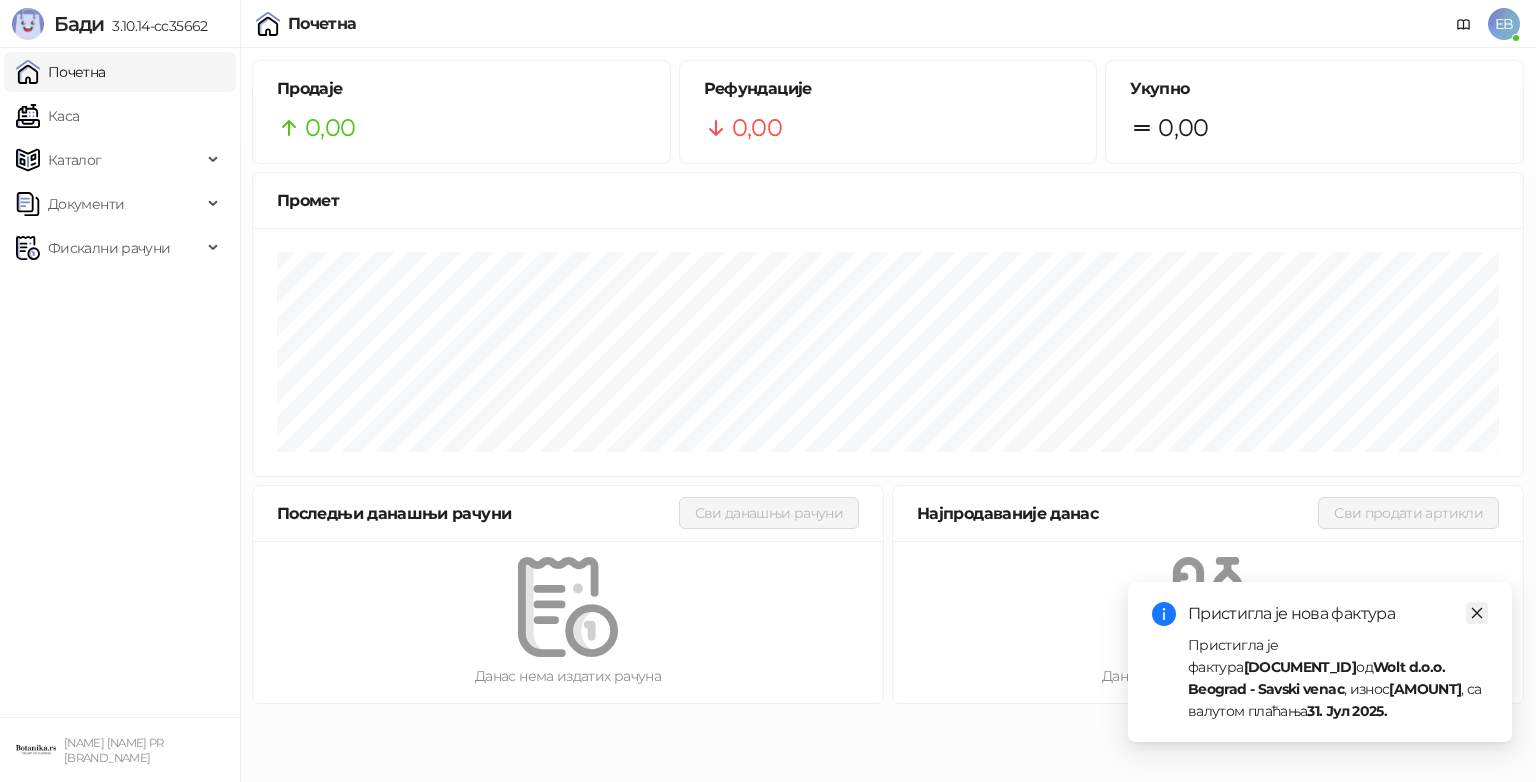 click 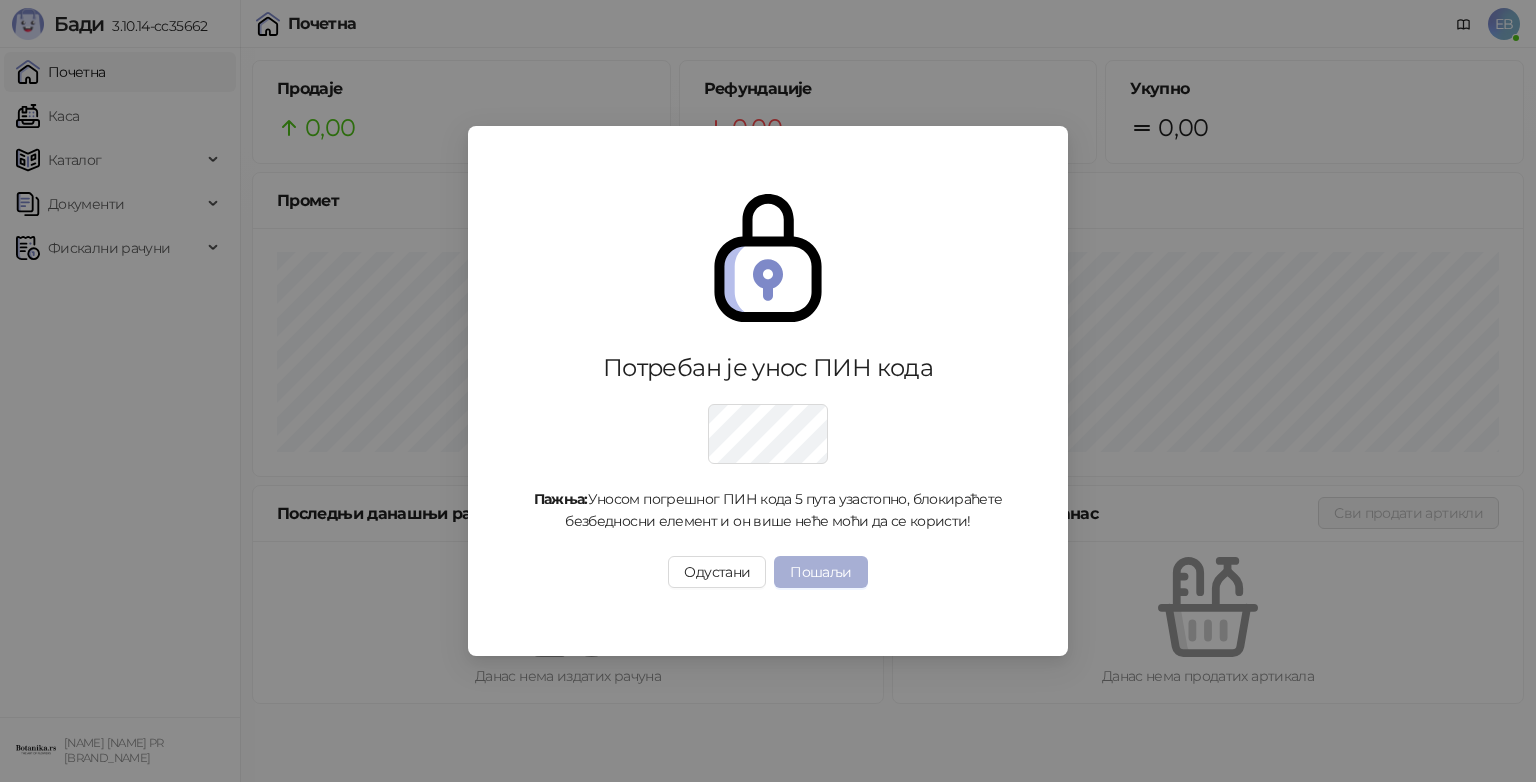 click on "Пошаљи" at bounding box center (820, 572) 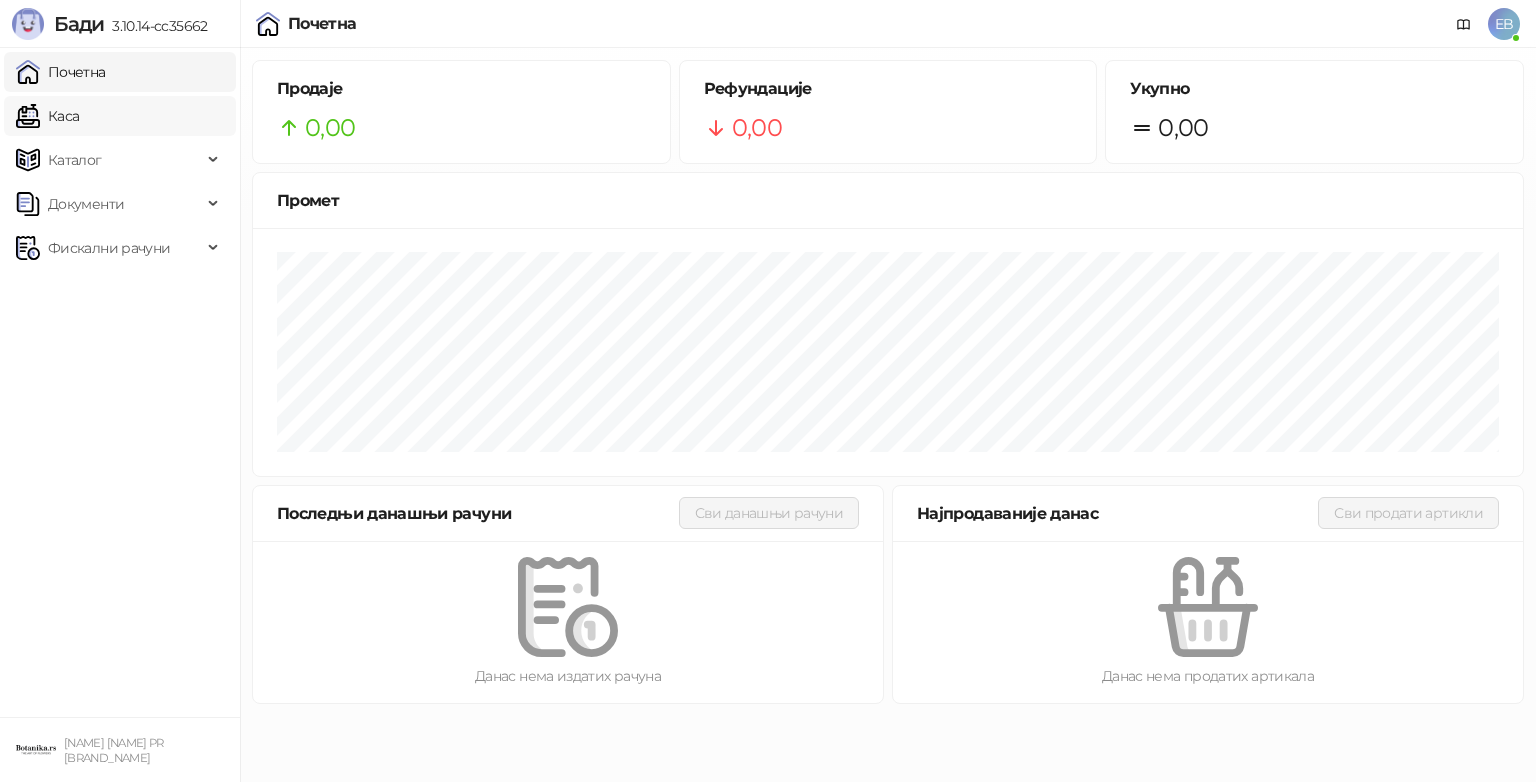 click on "Каса" at bounding box center (47, 116) 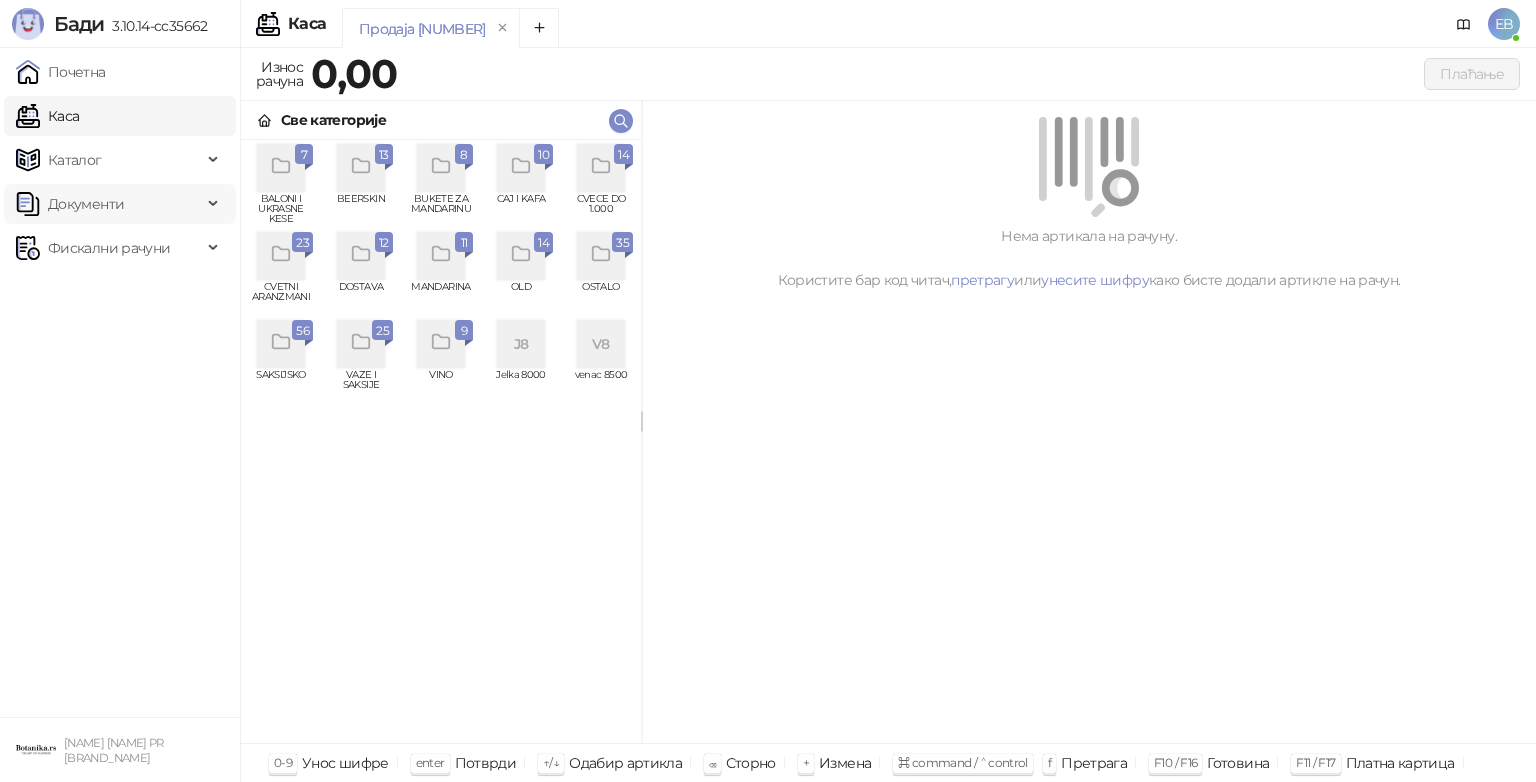 click on "Документи" at bounding box center (109, 204) 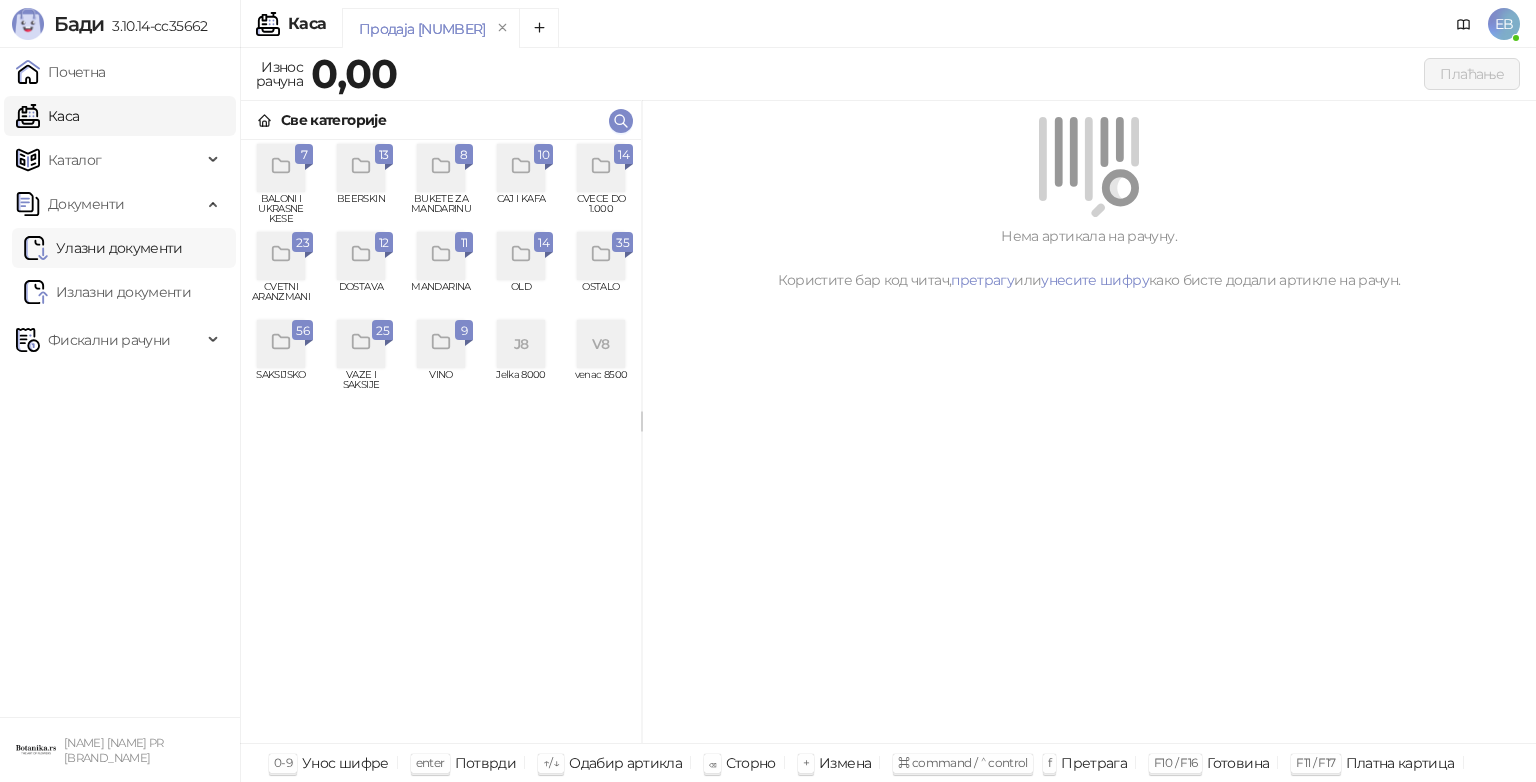 click on "Улазни документи" at bounding box center (103, 248) 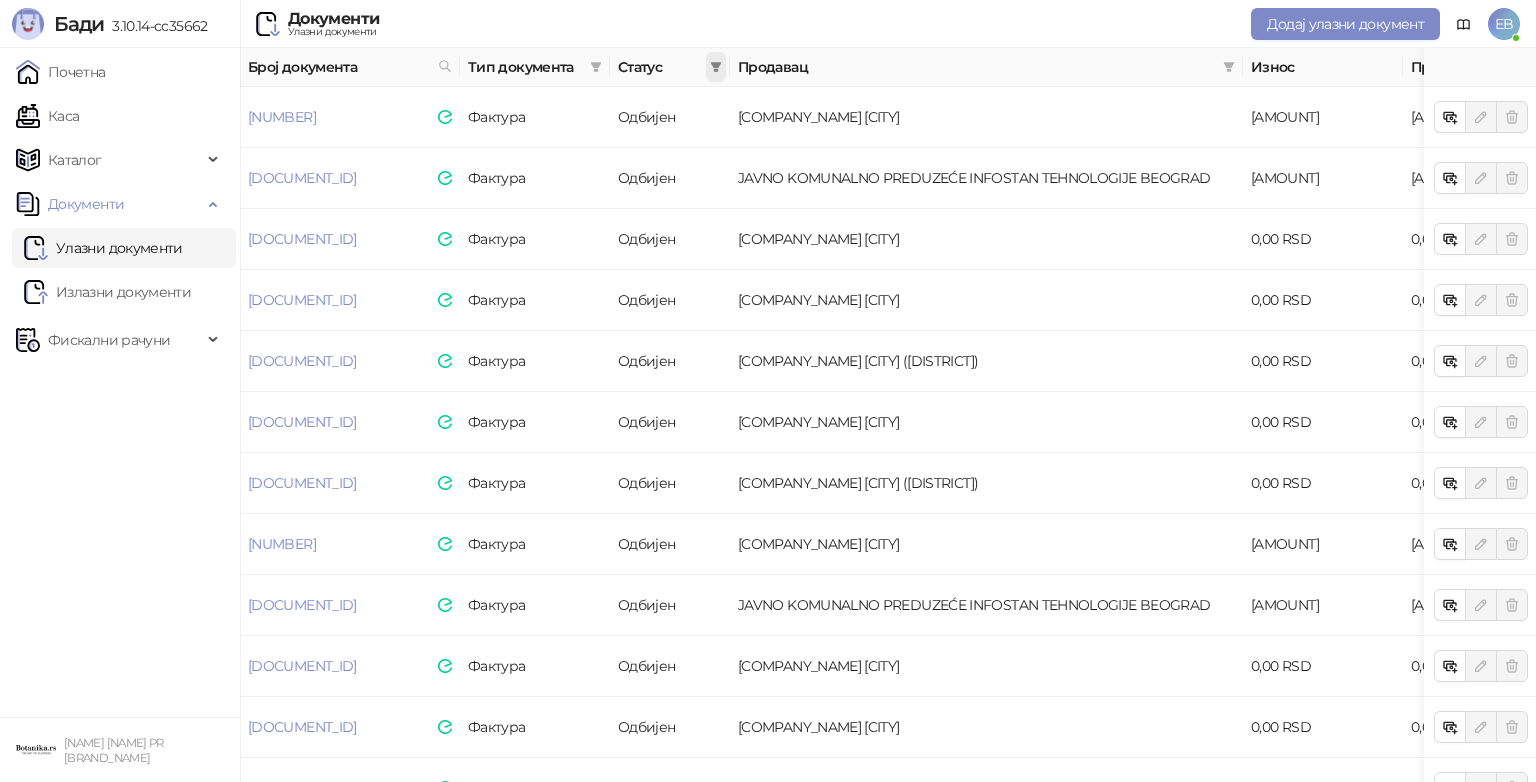 click 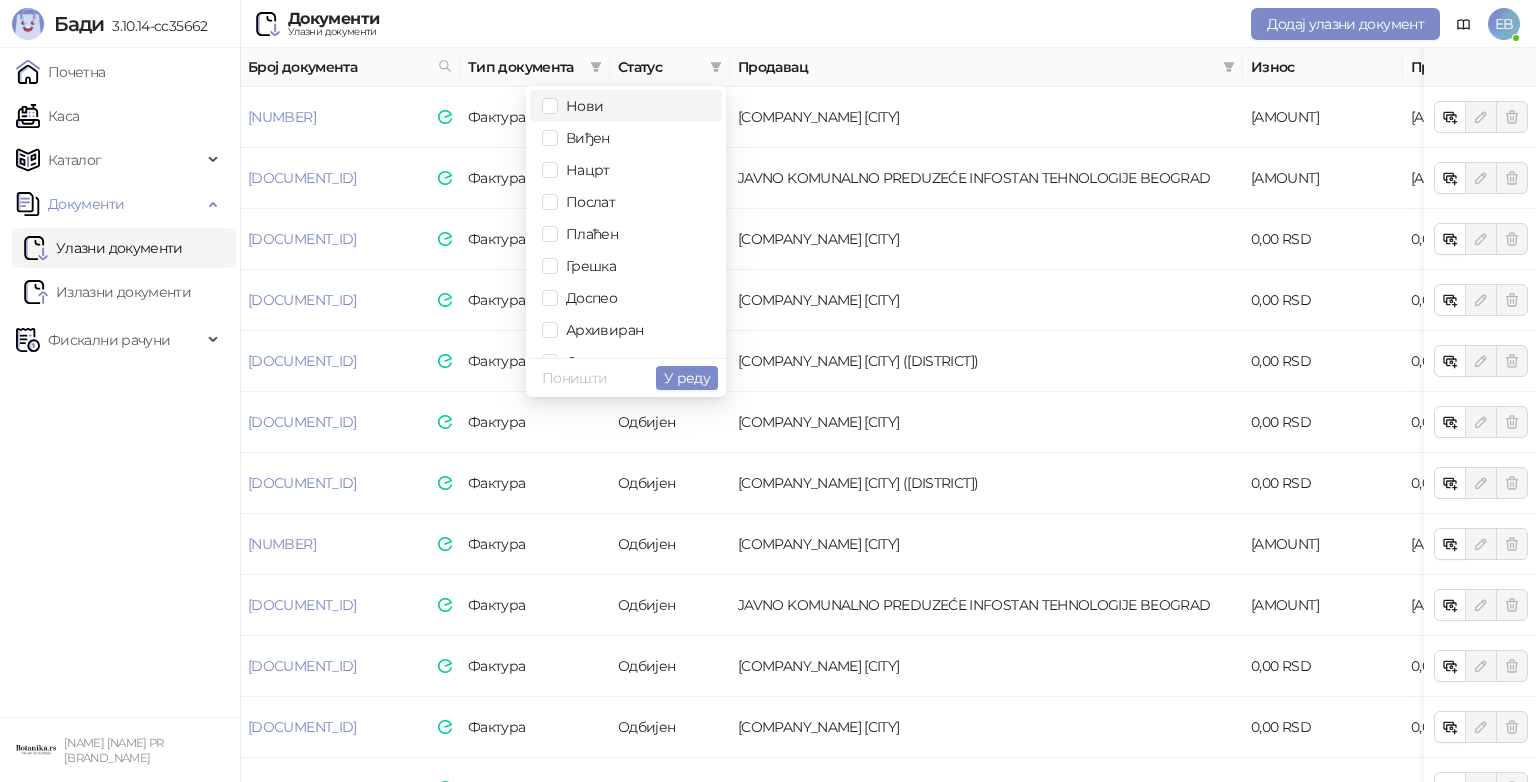 click on "Нови" at bounding box center [580, 106] 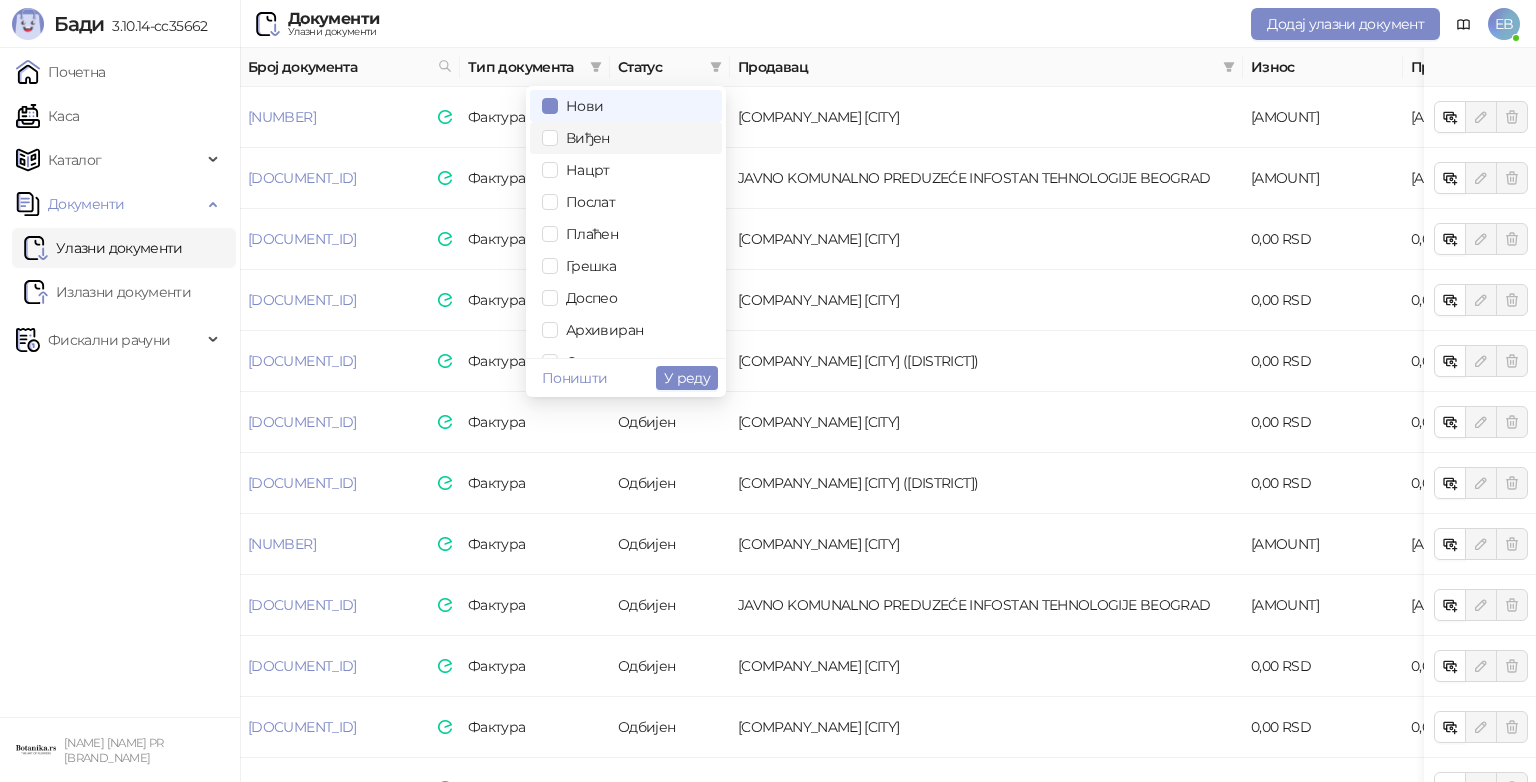 click on "Виђен" at bounding box center [584, 138] 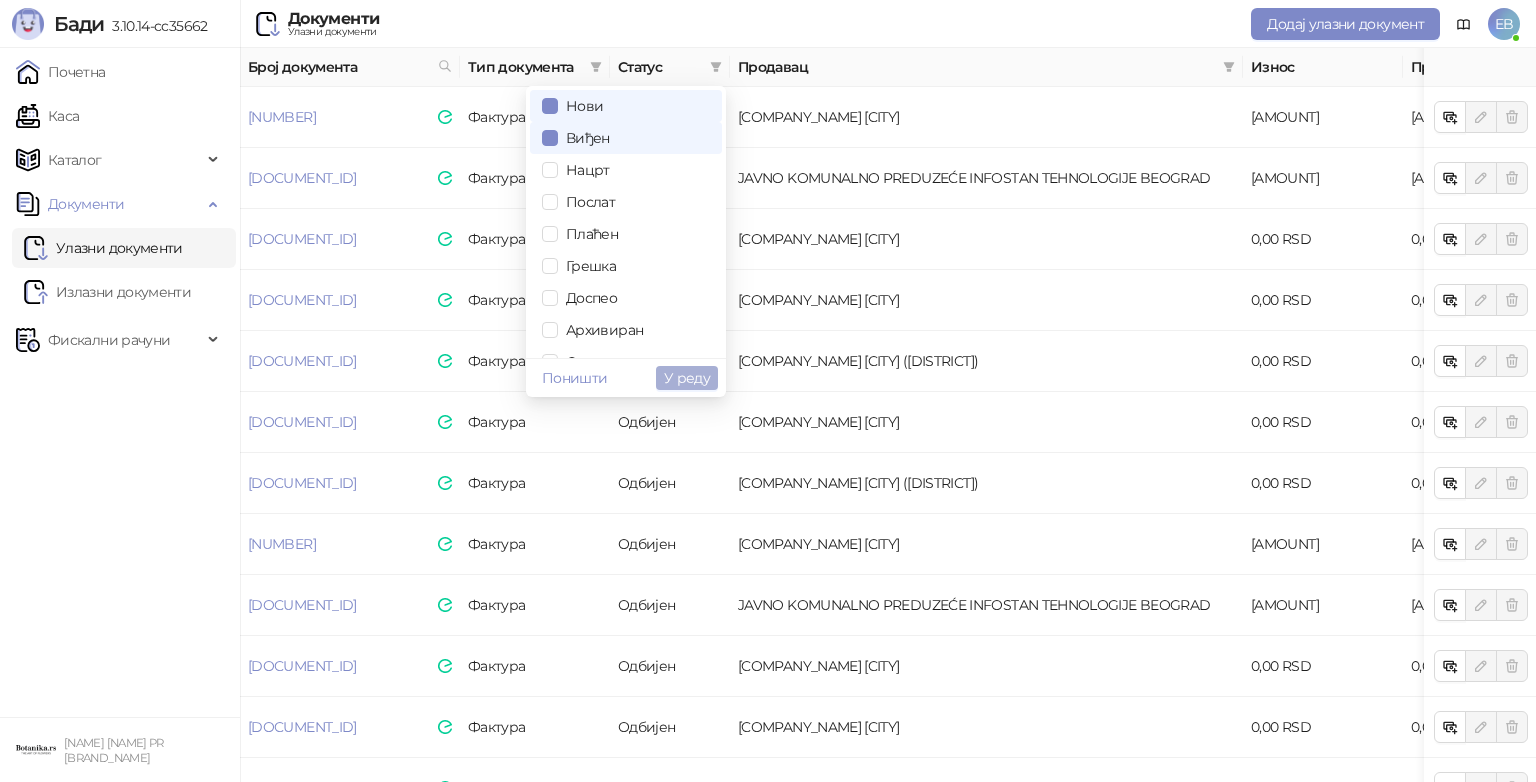 click on "У реду" at bounding box center (687, 378) 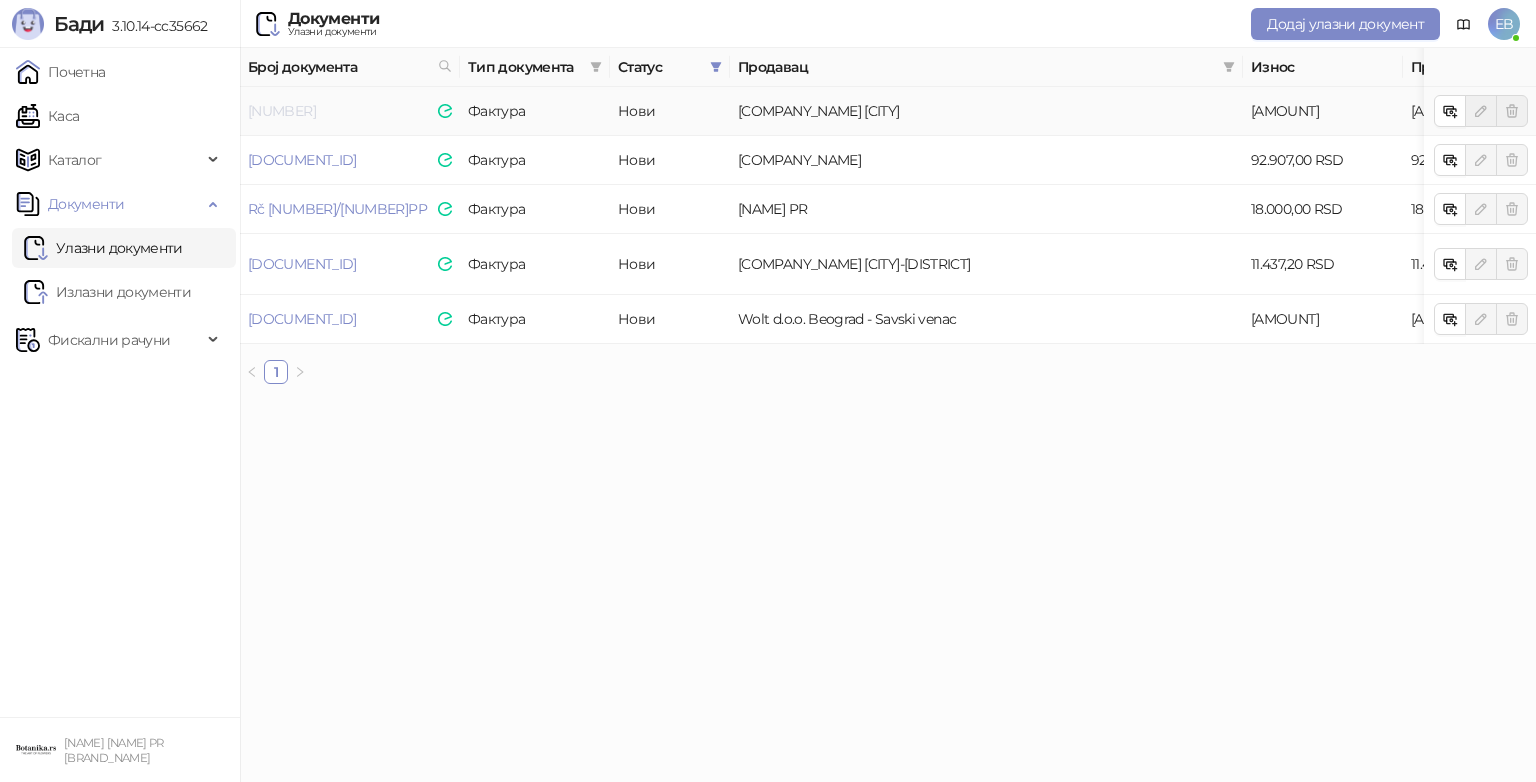 click on "[NUMBER]" at bounding box center (282, 111) 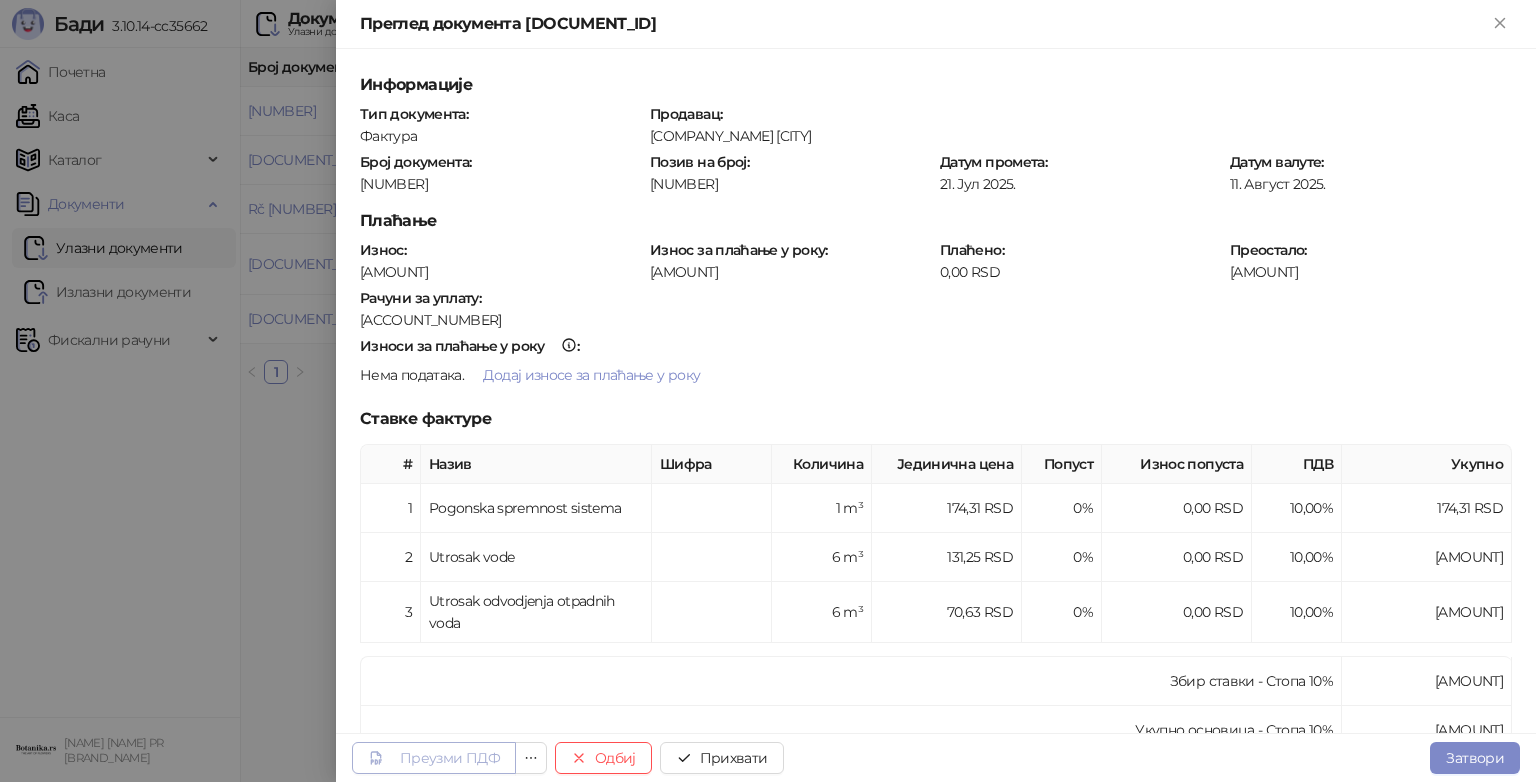 click on "Преузми ПДФ" at bounding box center (450, 758) 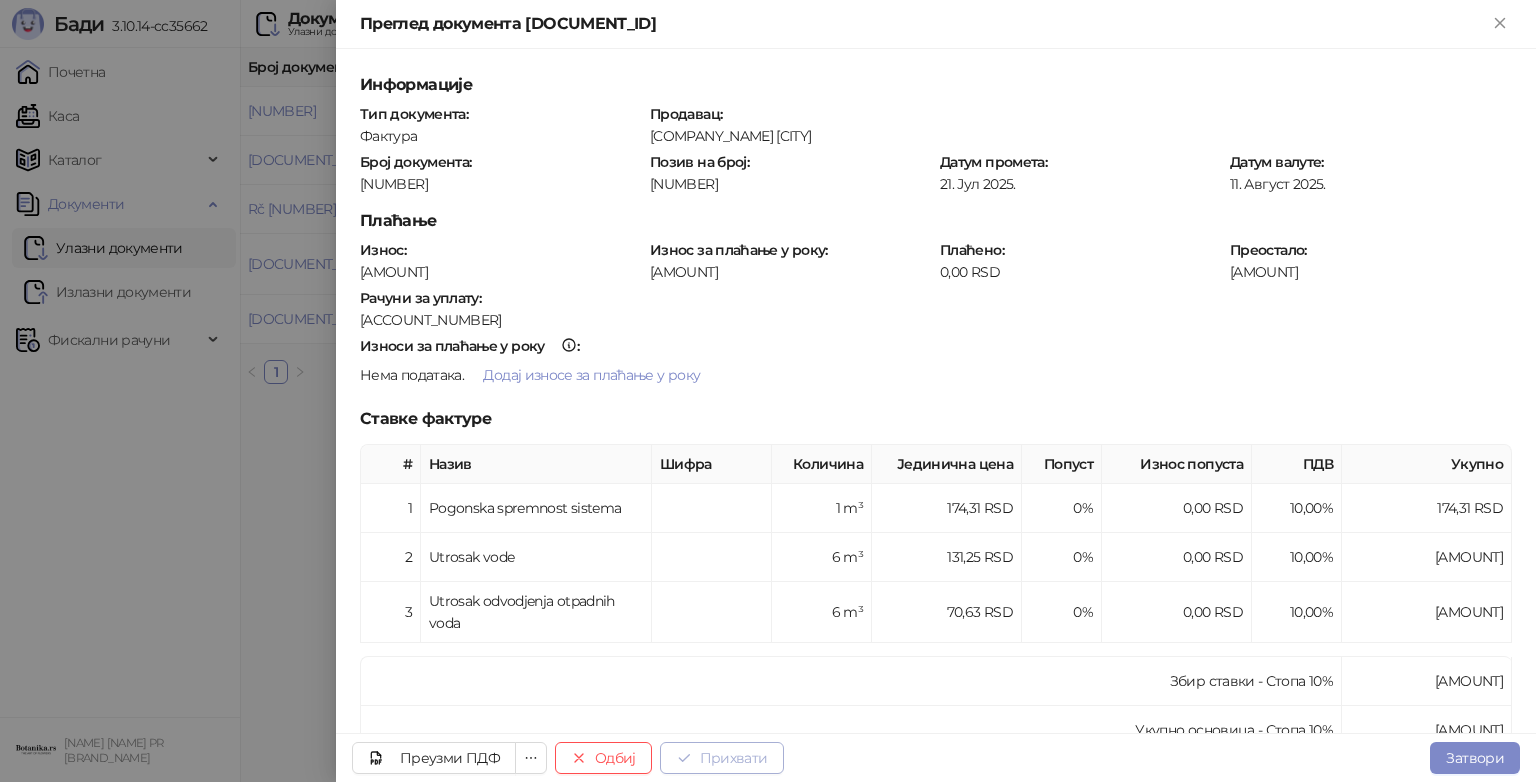 click on "Прихвати" at bounding box center (722, 758) 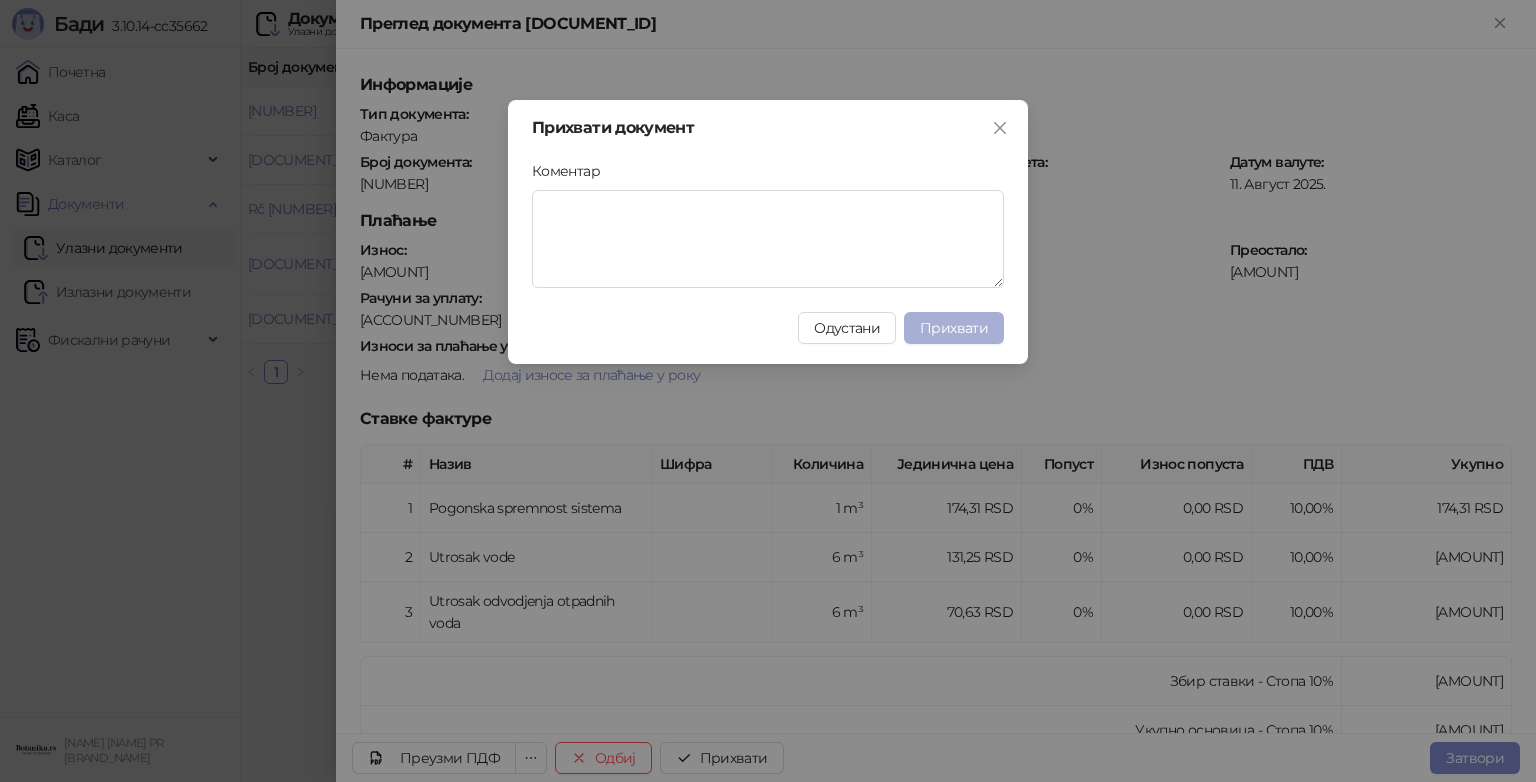 click on "Прихвати" at bounding box center [954, 328] 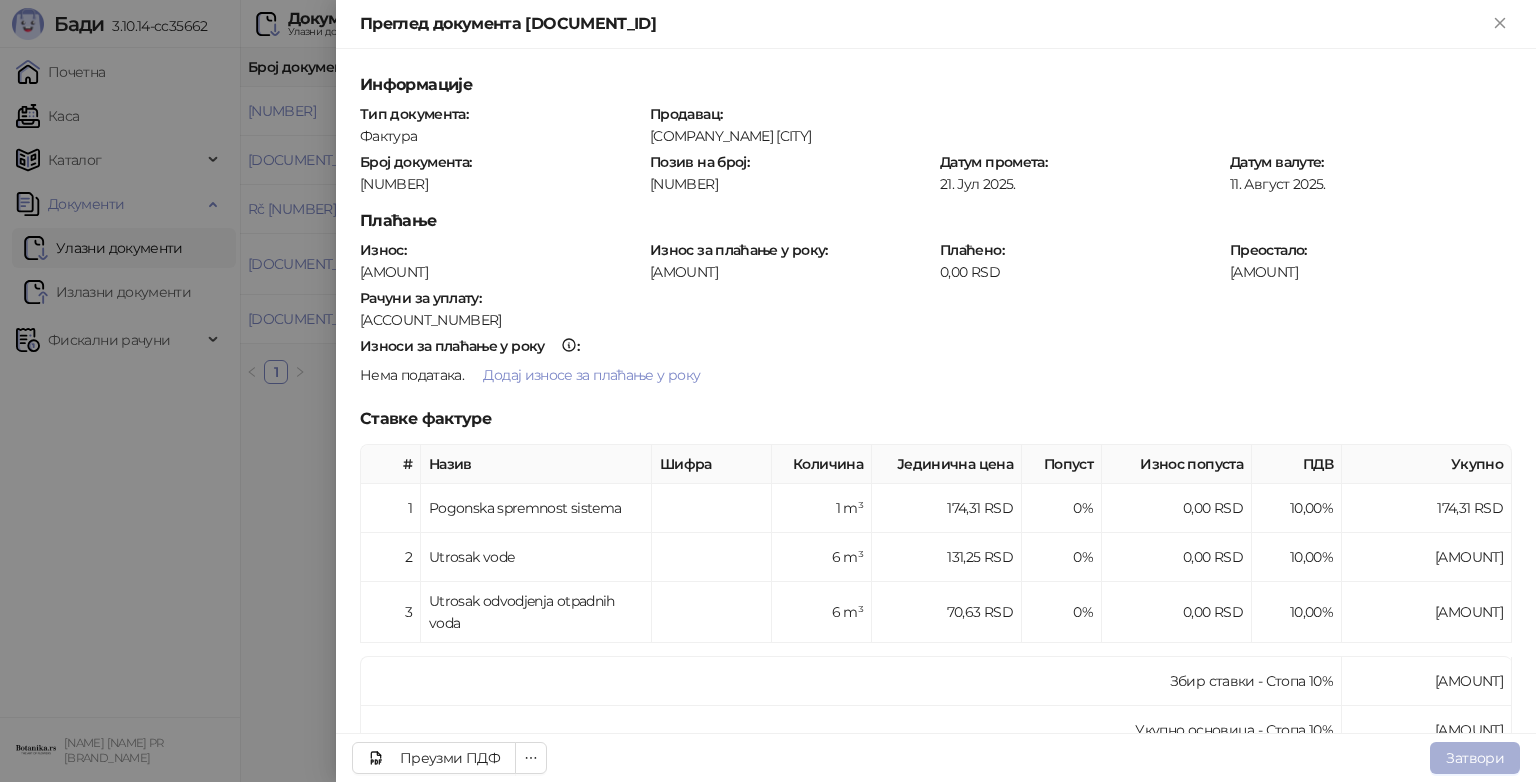 click on "Затвори" at bounding box center [1475, 758] 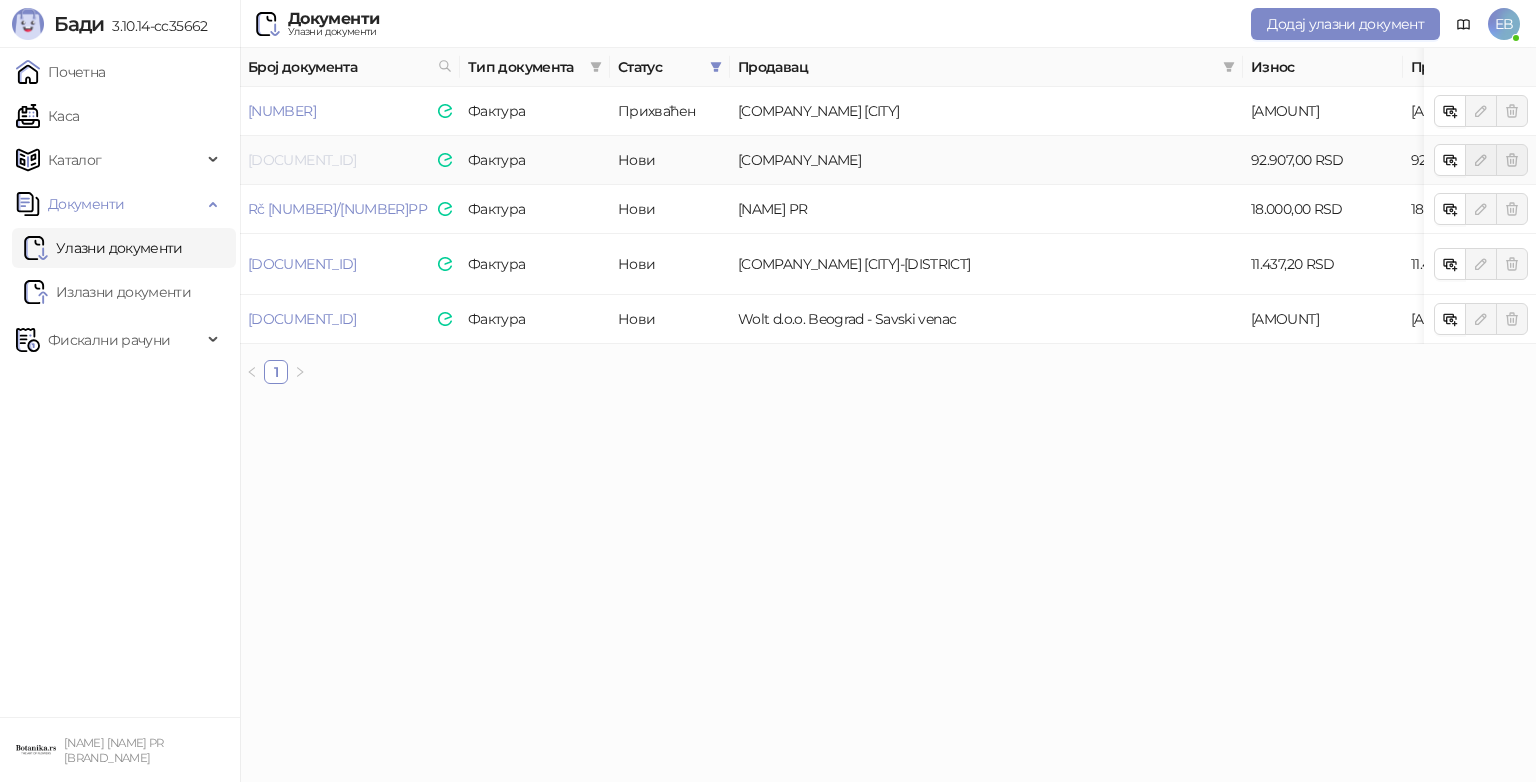 click on "[DOCUMENT_ID]" at bounding box center (302, 160) 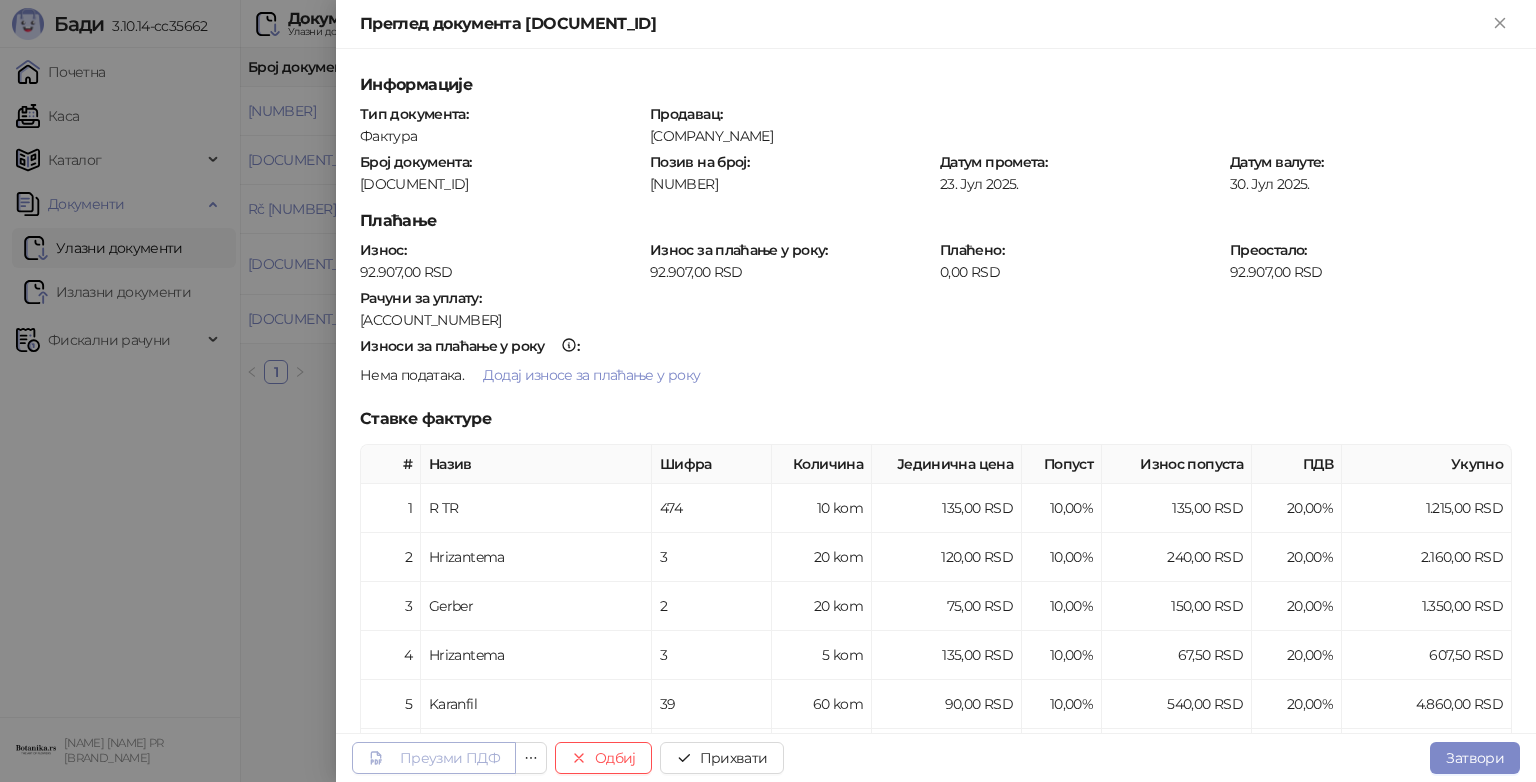 click on "Преузми ПДФ" at bounding box center (450, 758) 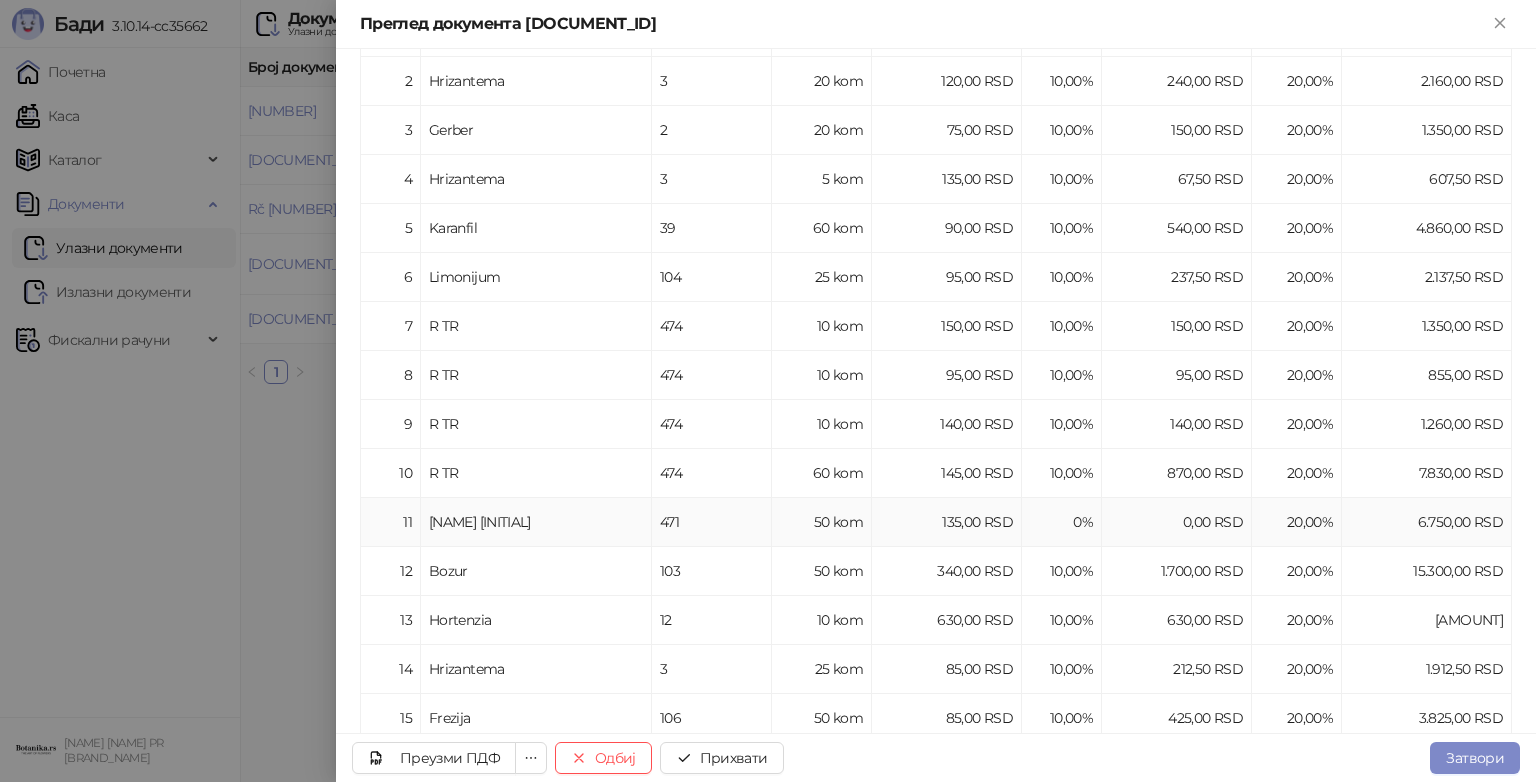 scroll, scrollTop: 564, scrollLeft: 0, axis: vertical 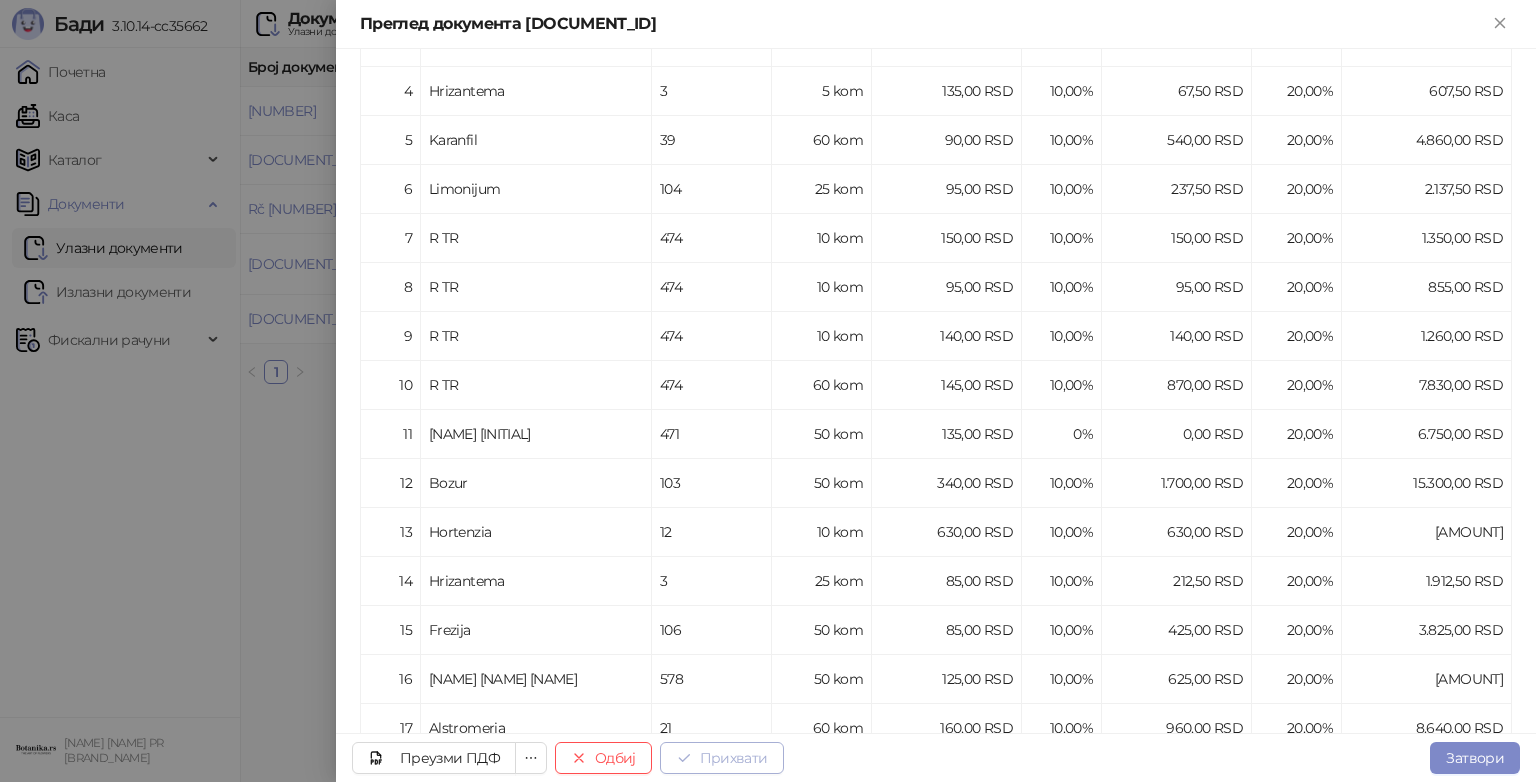 click on "Прихвати" at bounding box center (722, 758) 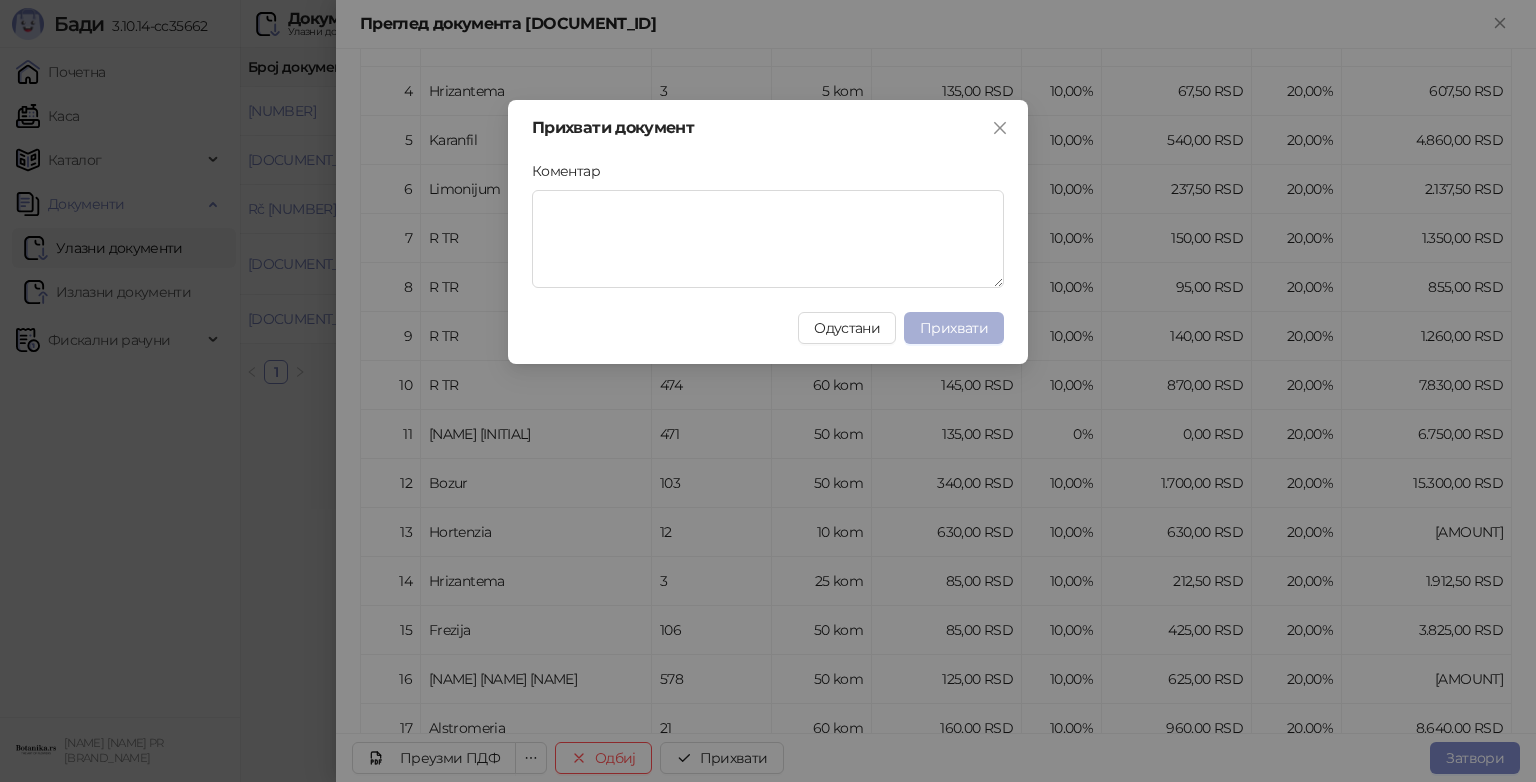 click on "Прихвати" at bounding box center [954, 328] 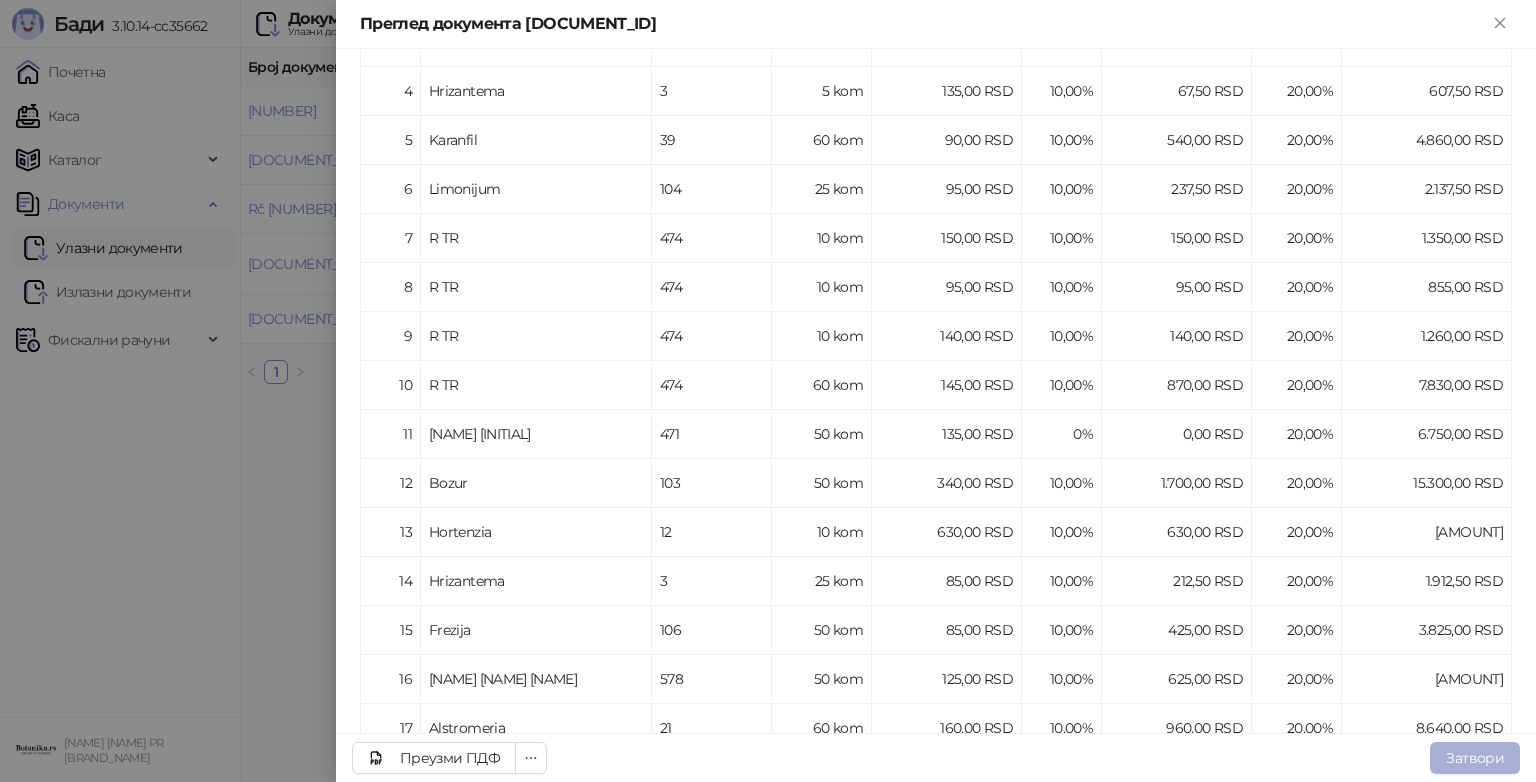 click on "Затвори" at bounding box center [1475, 758] 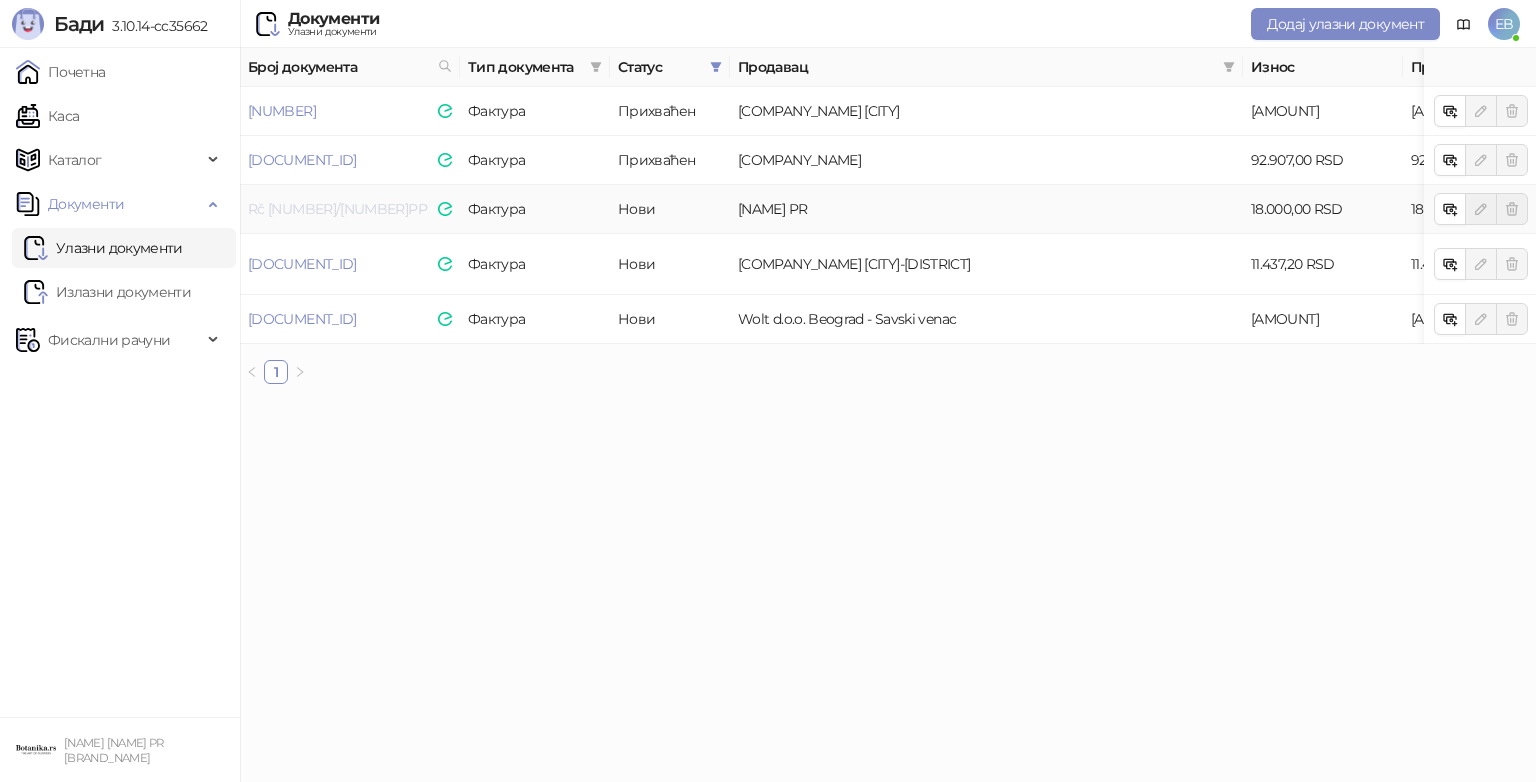click on "Rč [NUMBER]/[NUMBER]PP" at bounding box center (337, 209) 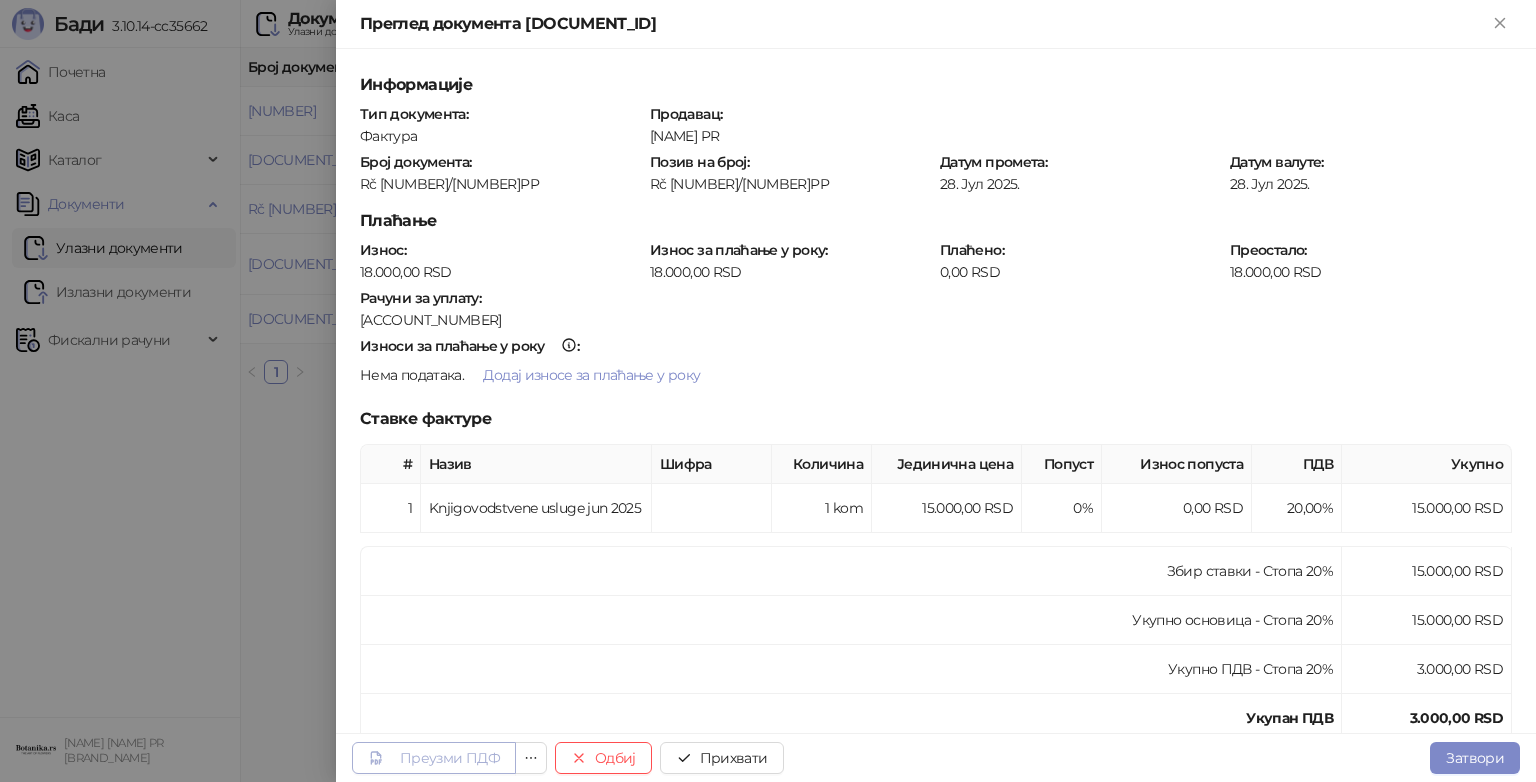 click on "Преузми ПДФ" at bounding box center (450, 758) 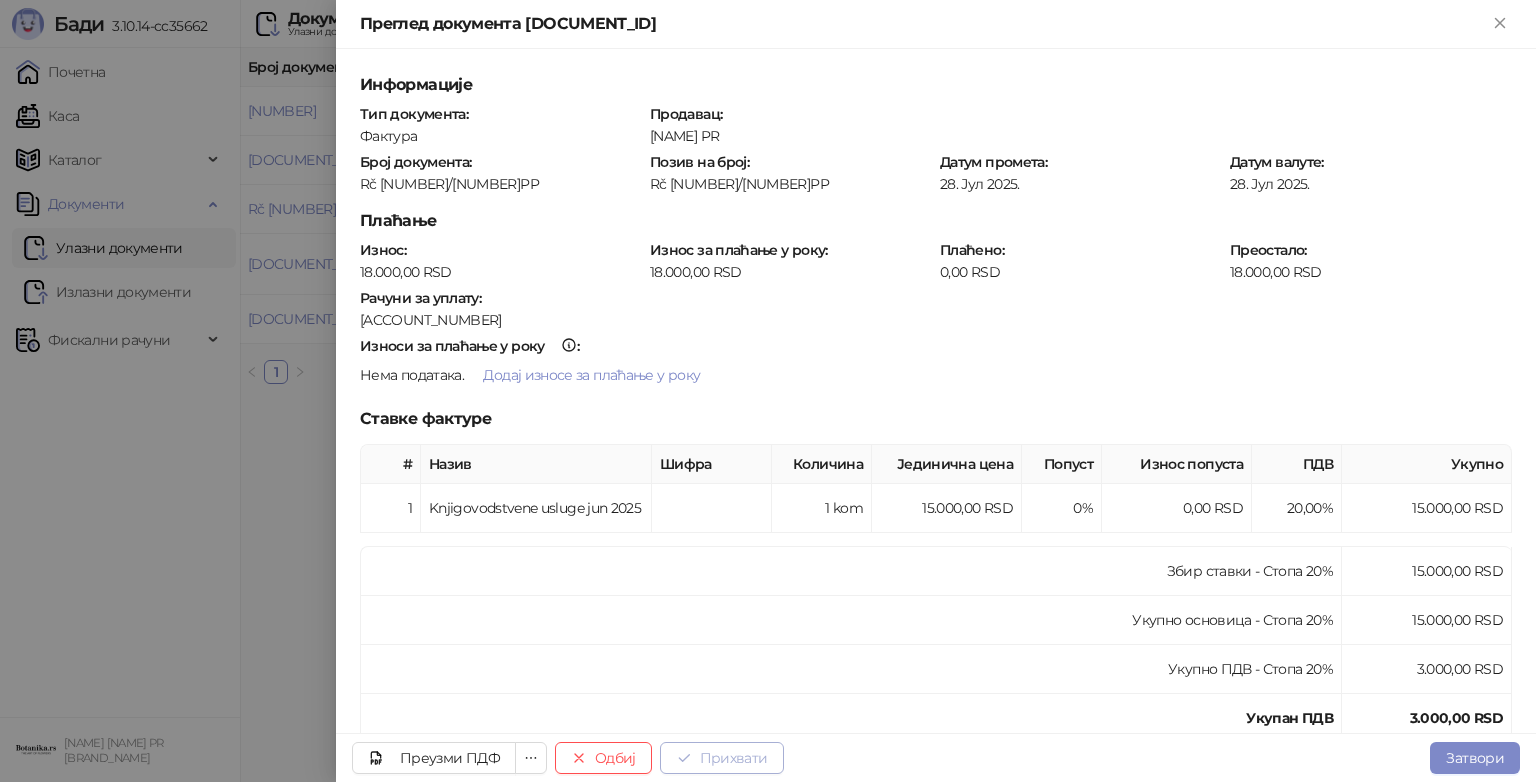 click on "Прихвати" at bounding box center (722, 758) 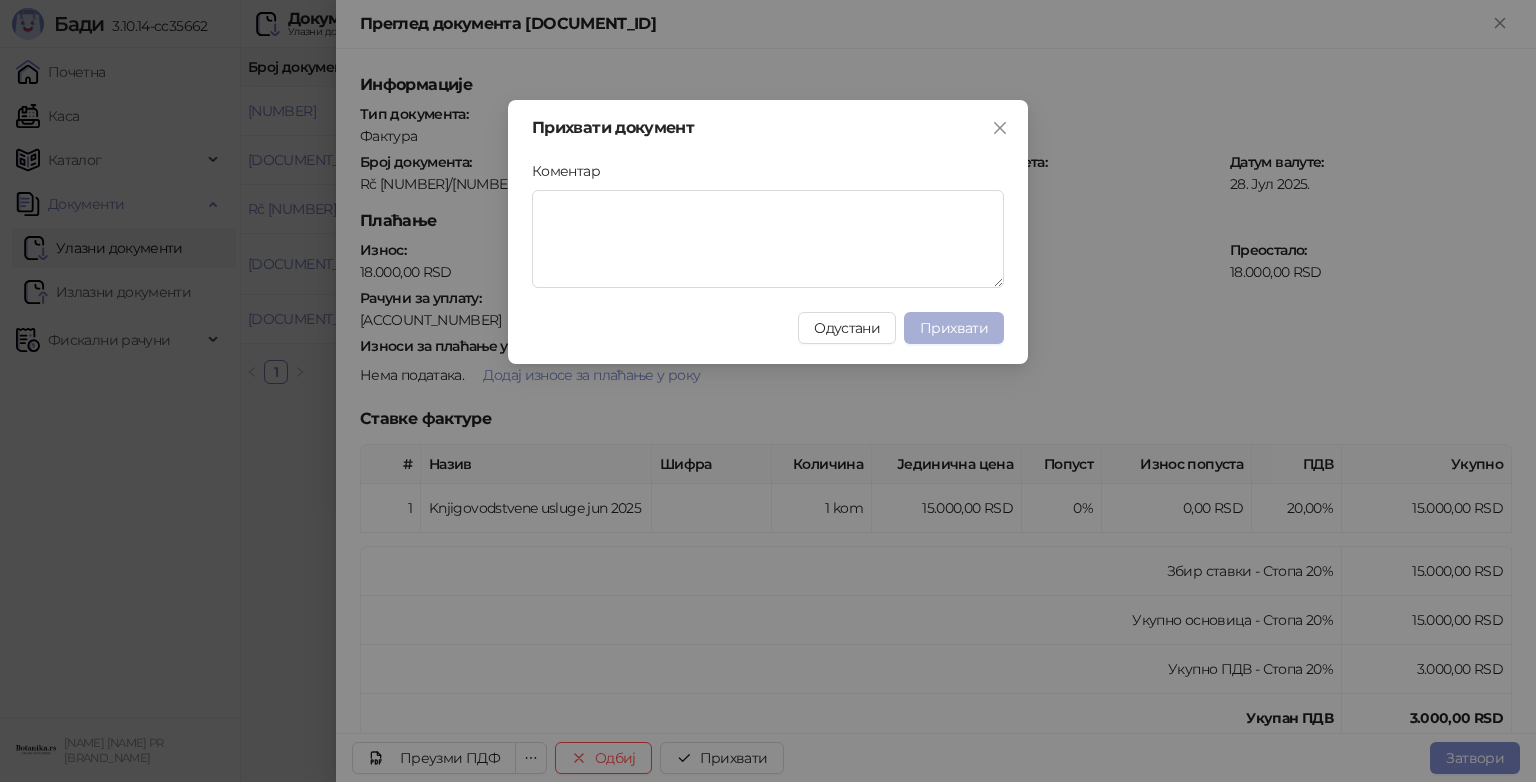 click on "Прихвати" at bounding box center [954, 328] 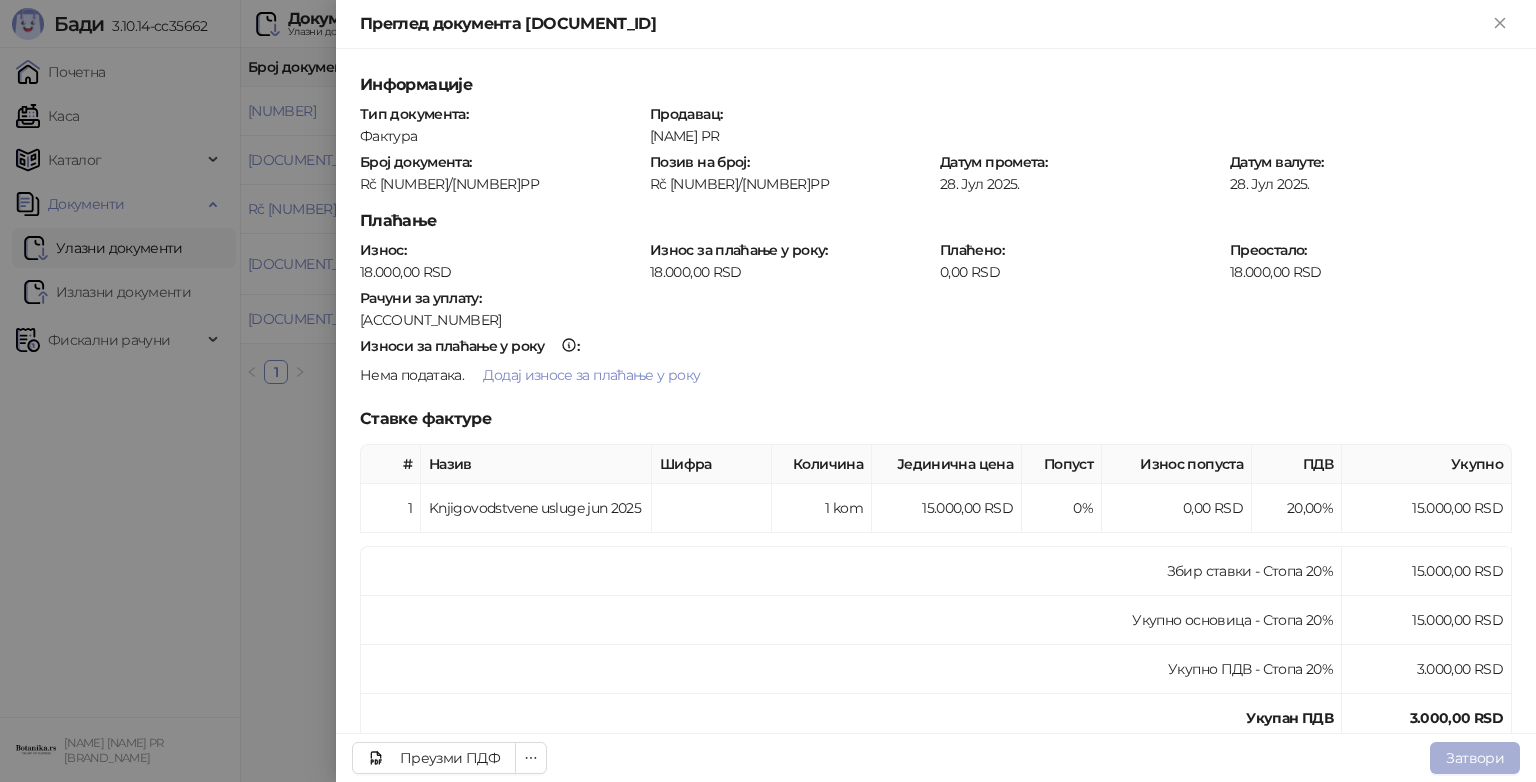 click on "Затвори" at bounding box center [1475, 758] 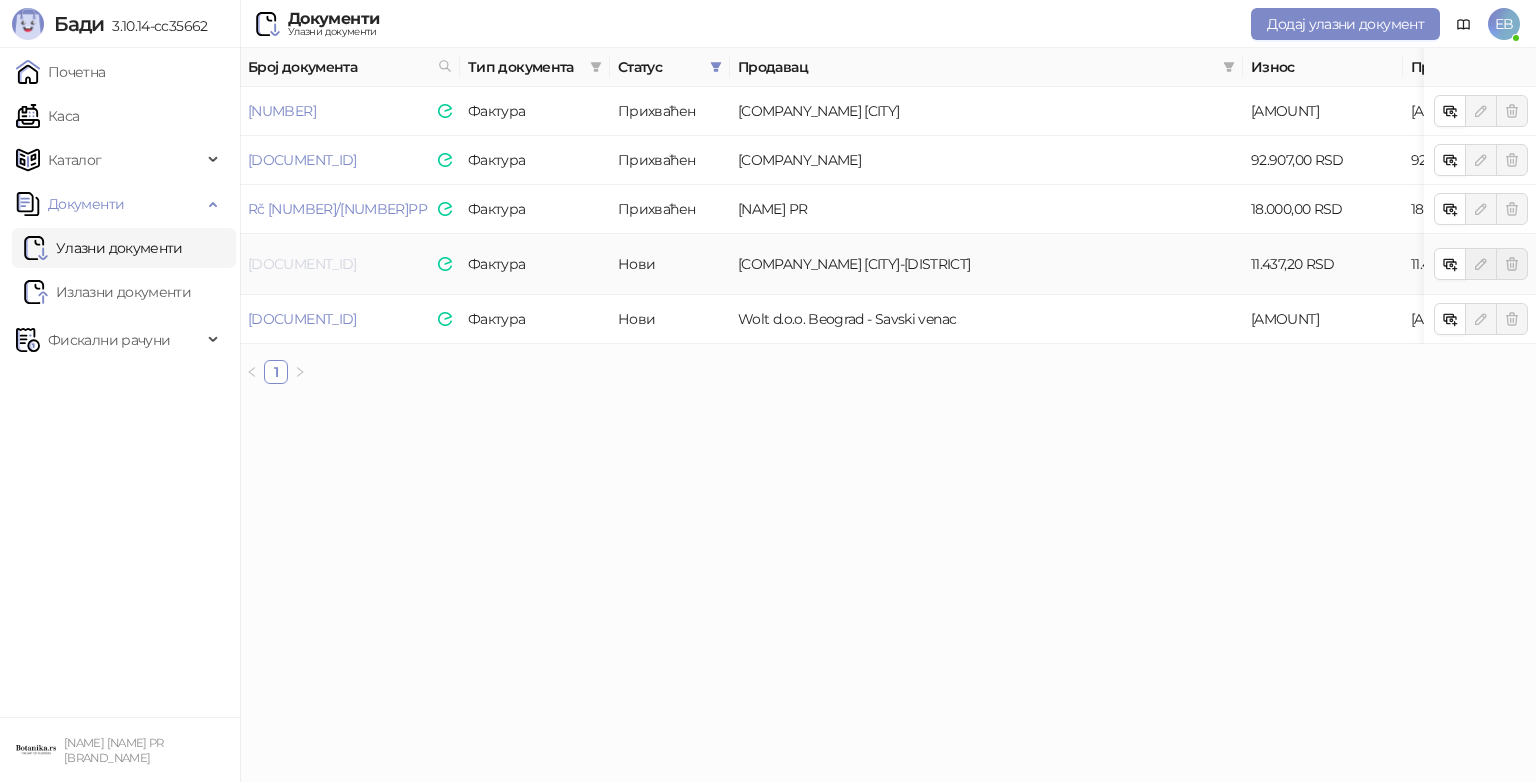 click on "[DOCUMENT_ID]" at bounding box center (302, 264) 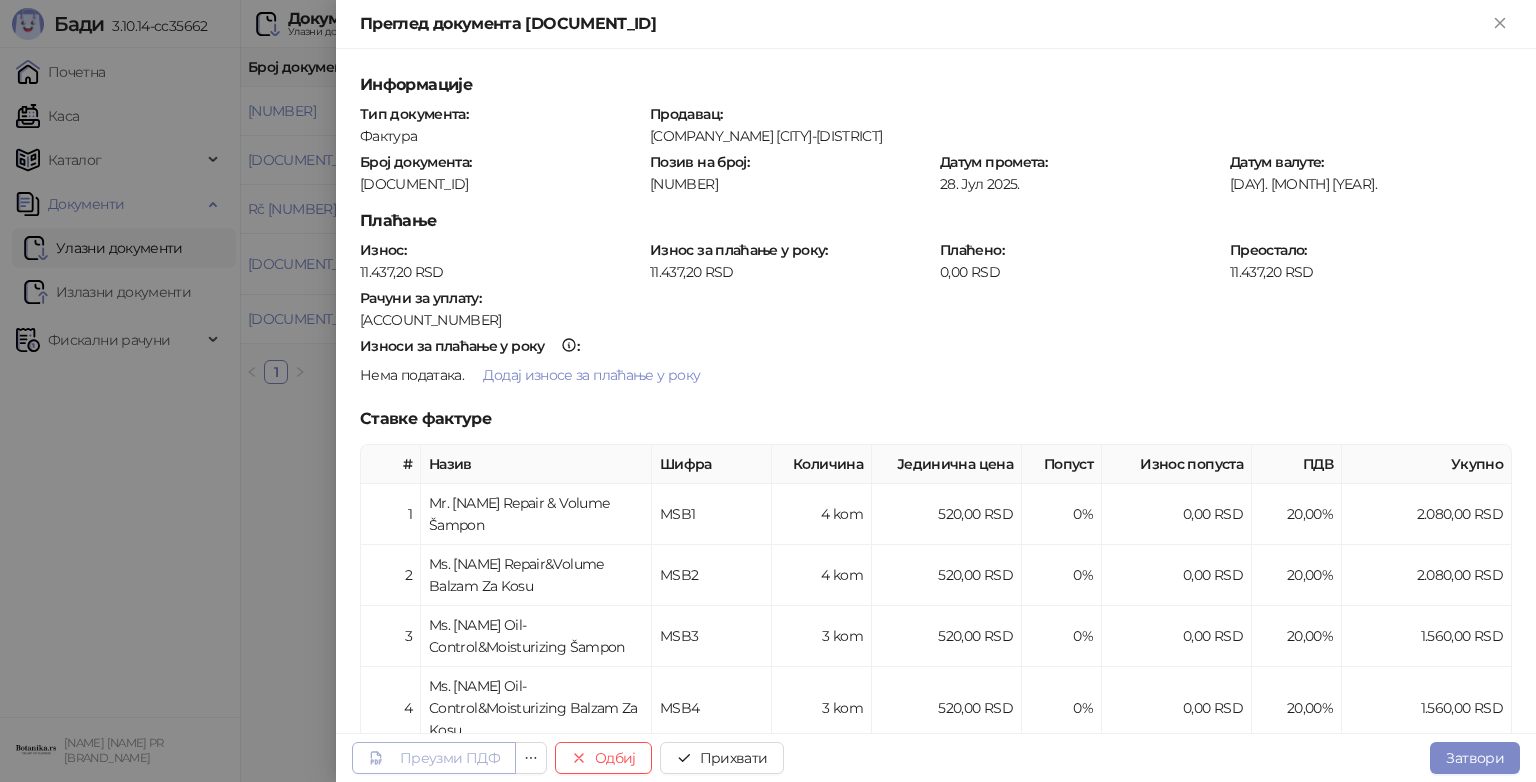 click on "Преузми ПДФ" at bounding box center (450, 758) 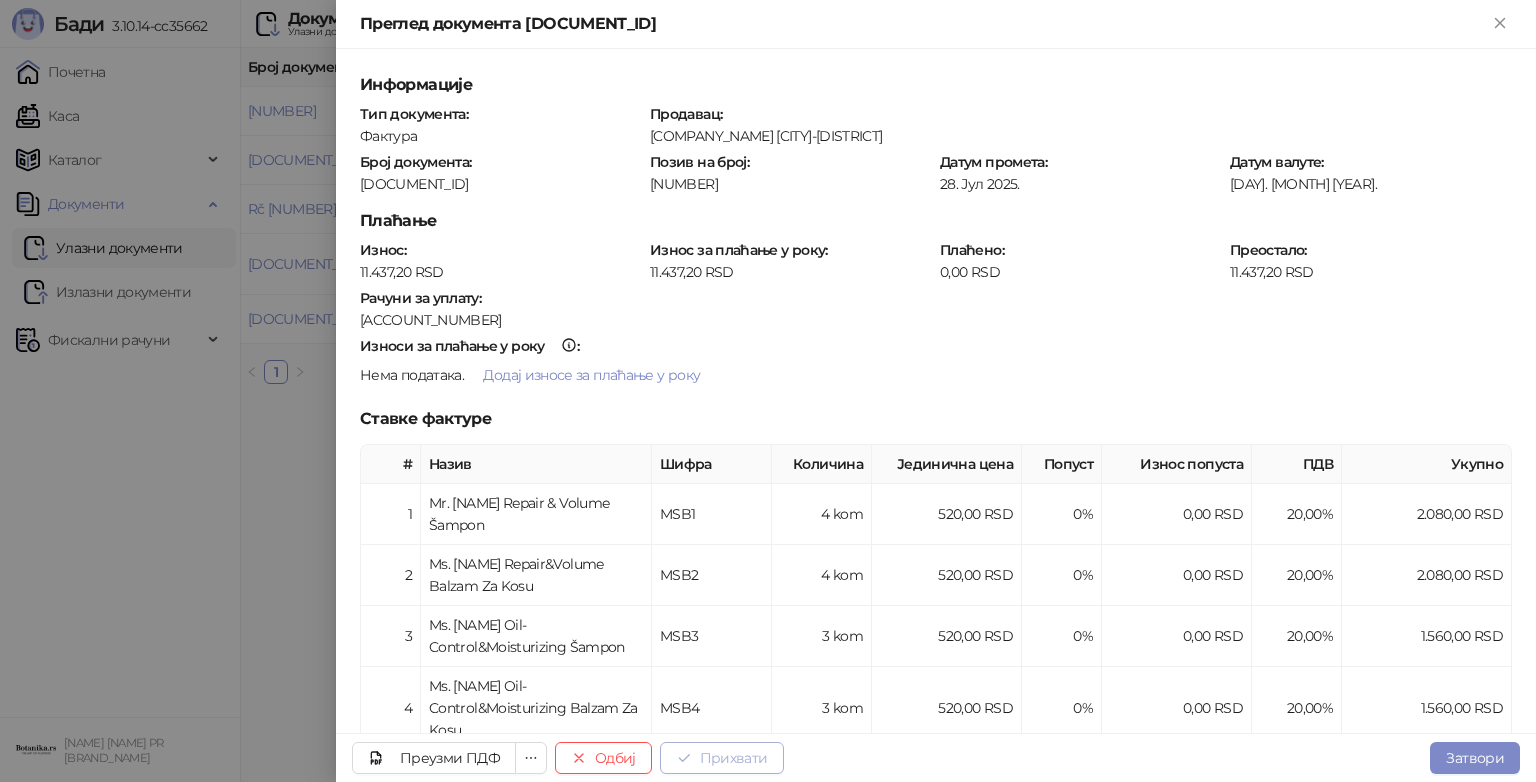 click on "Прихвати" at bounding box center [722, 758] 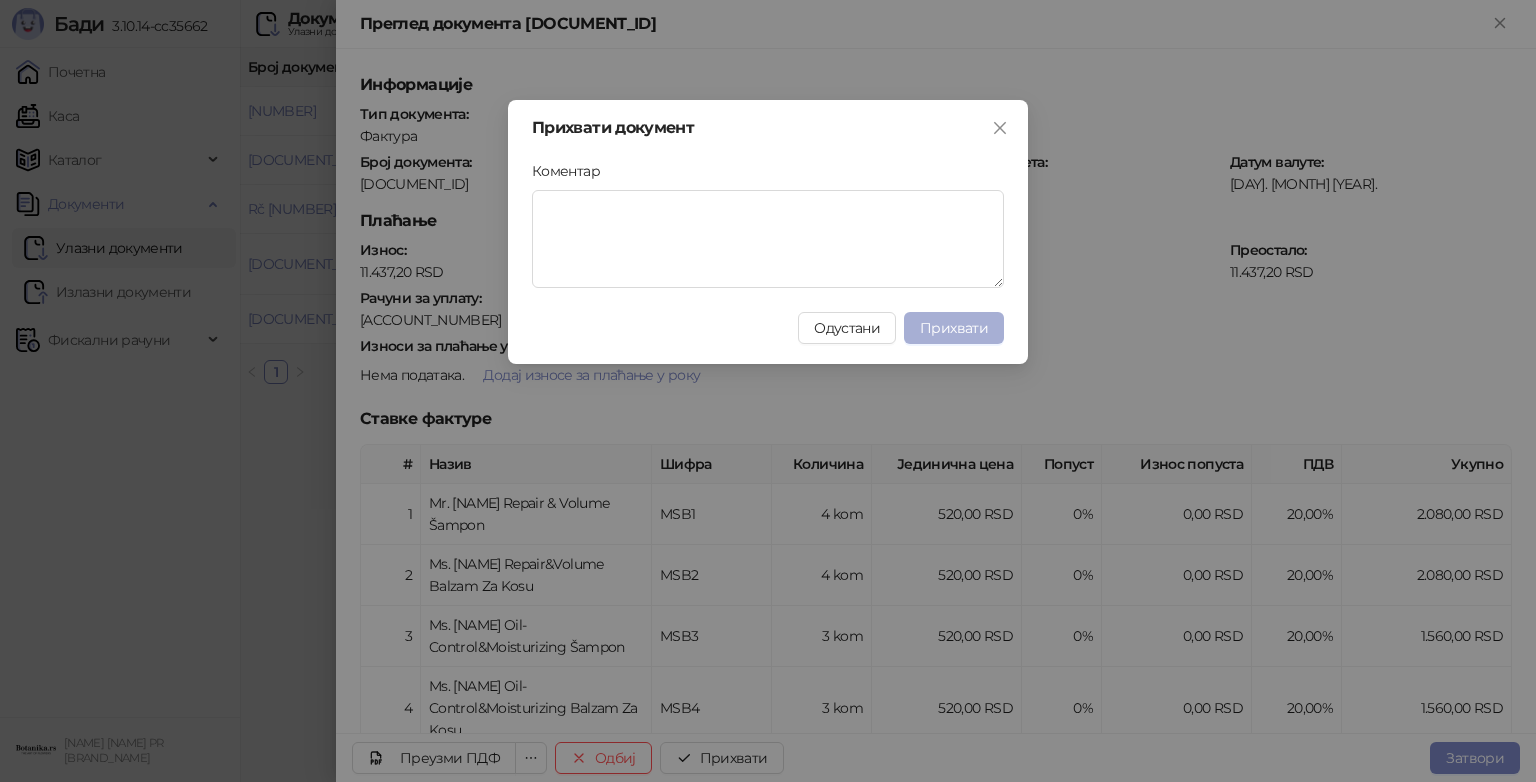 click on "Прихвати" at bounding box center (954, 328) 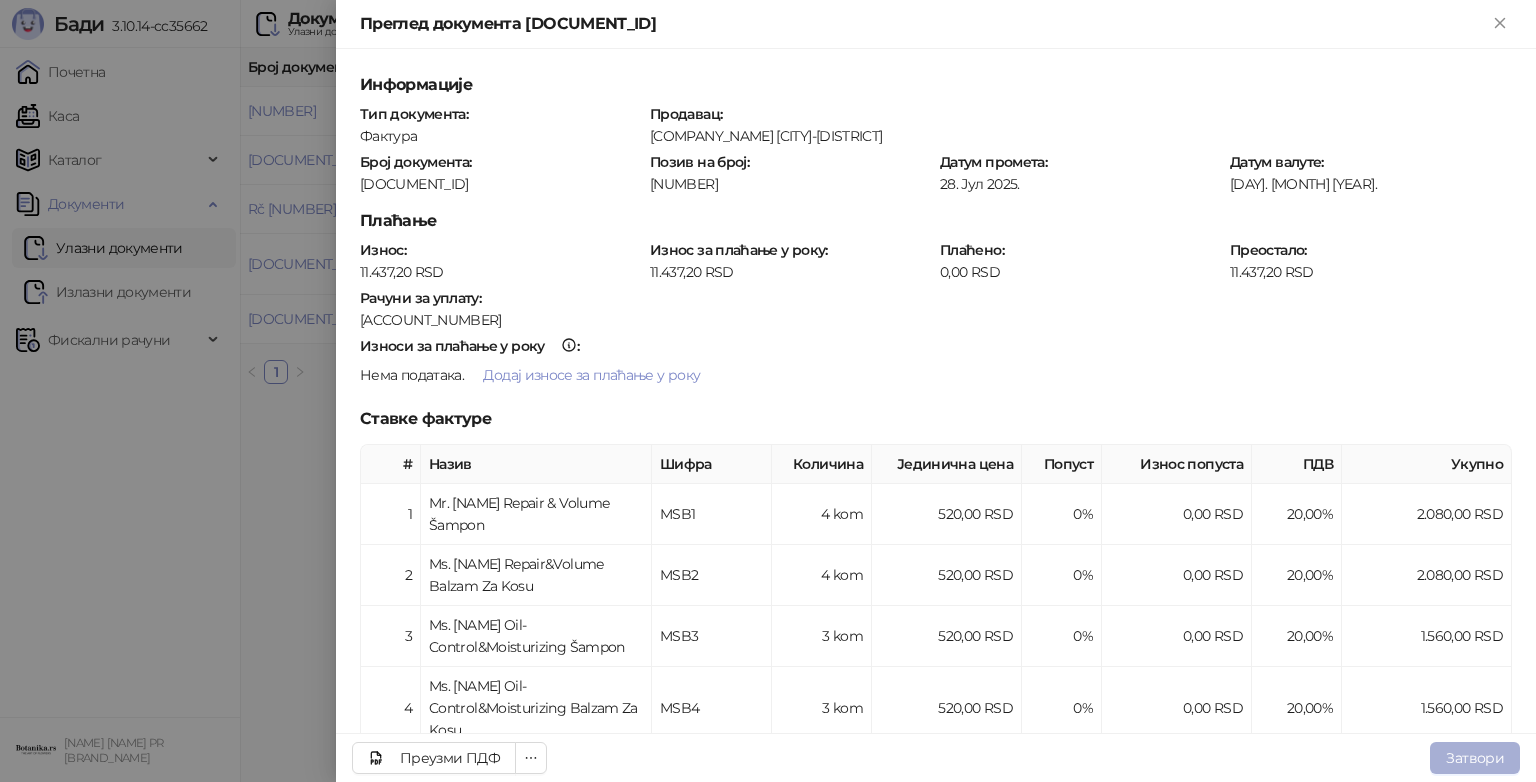 click on "Затвори" at bounding box center (1475, 758) 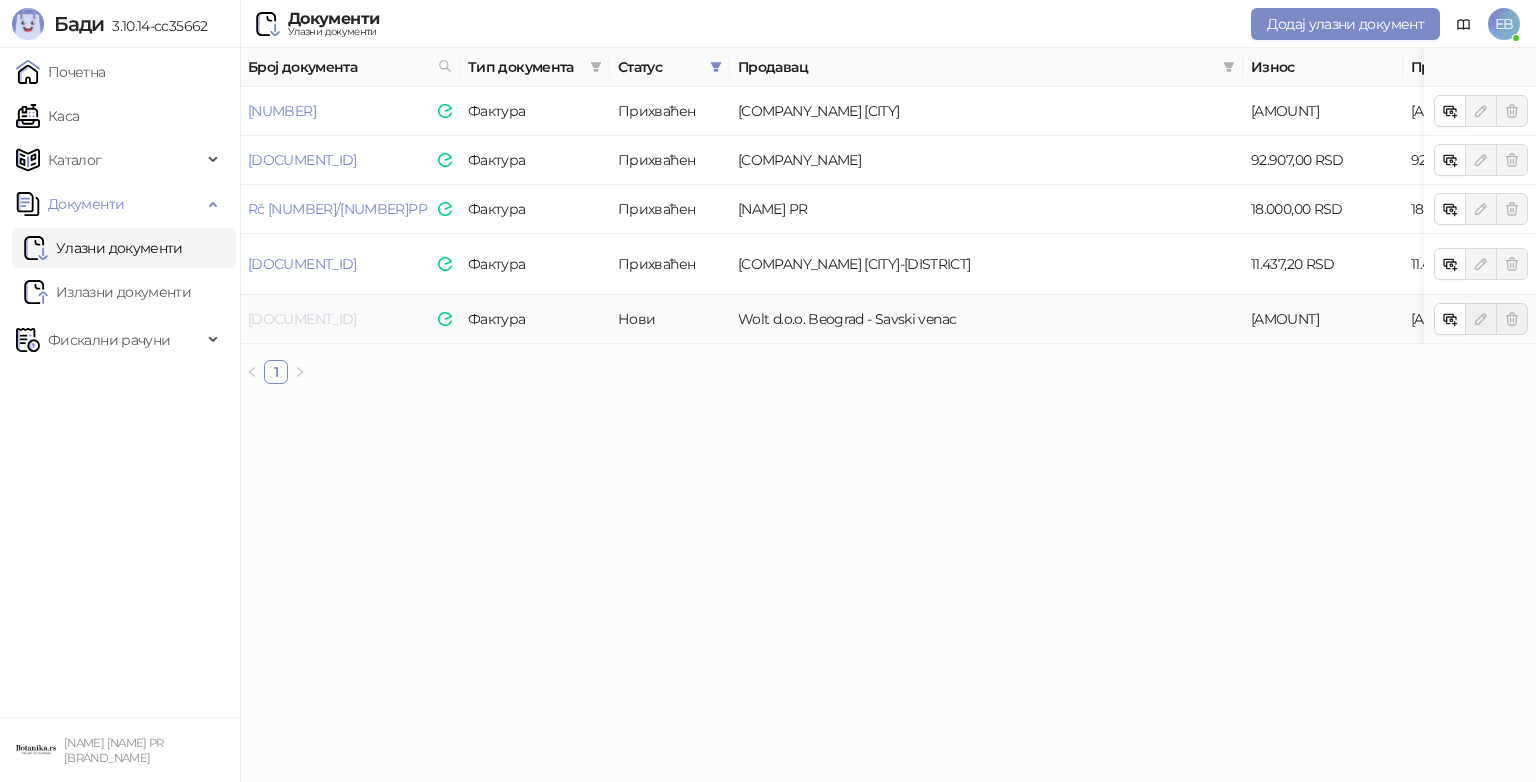 click on "[DOCUMENT_ID]" at bounding box center (302, 319) 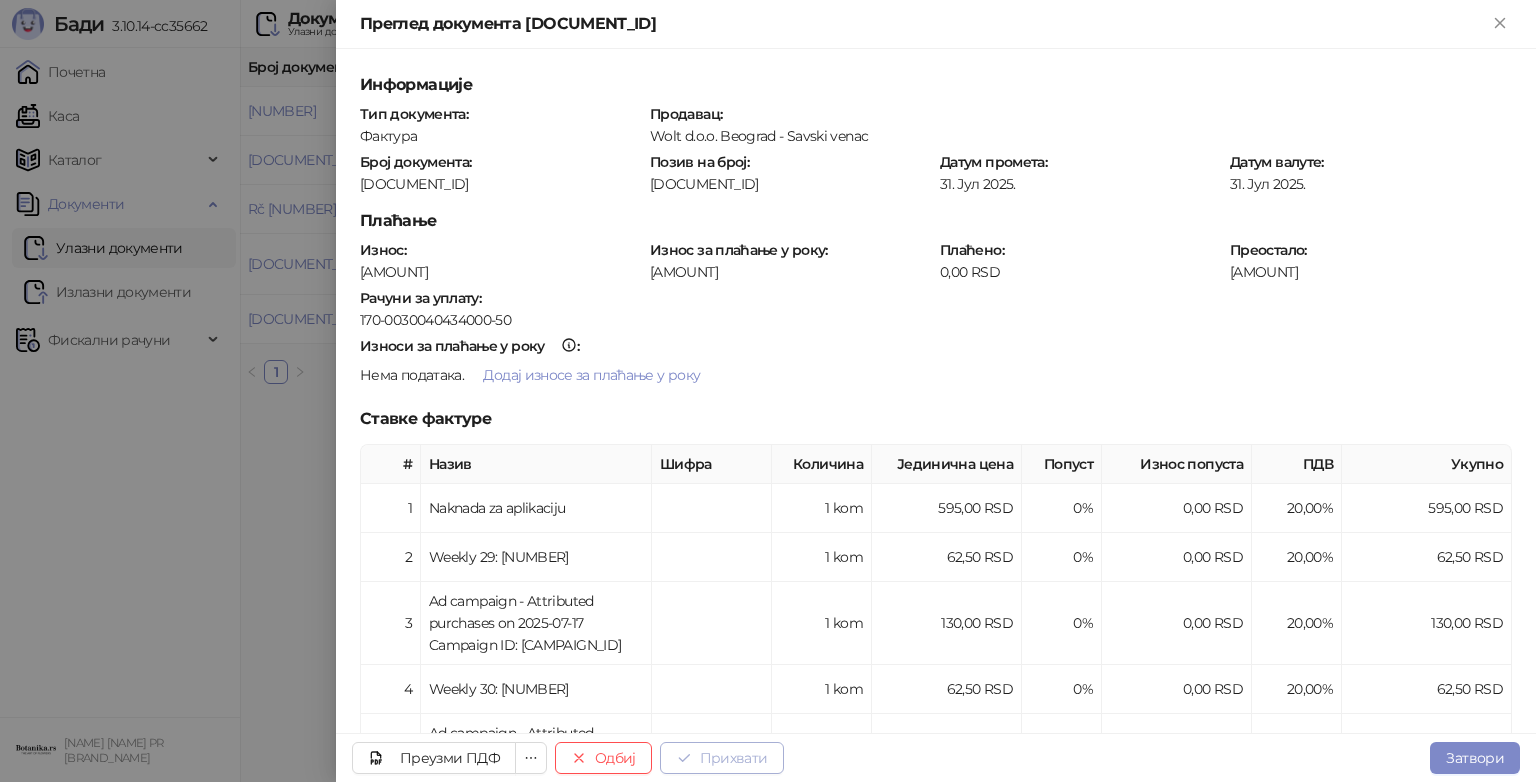 click on "Прихвати" at bounding box center [722, 758] 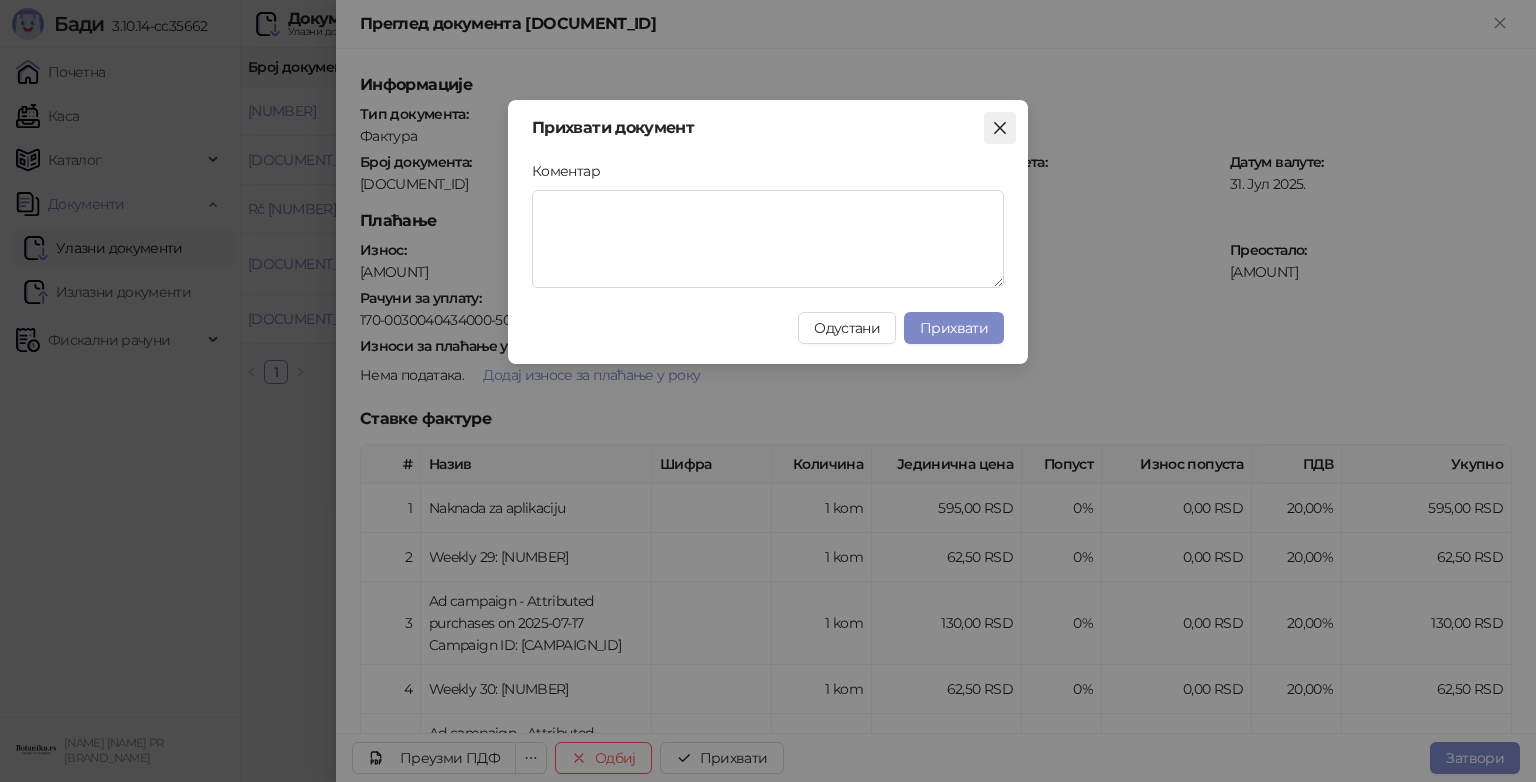 click 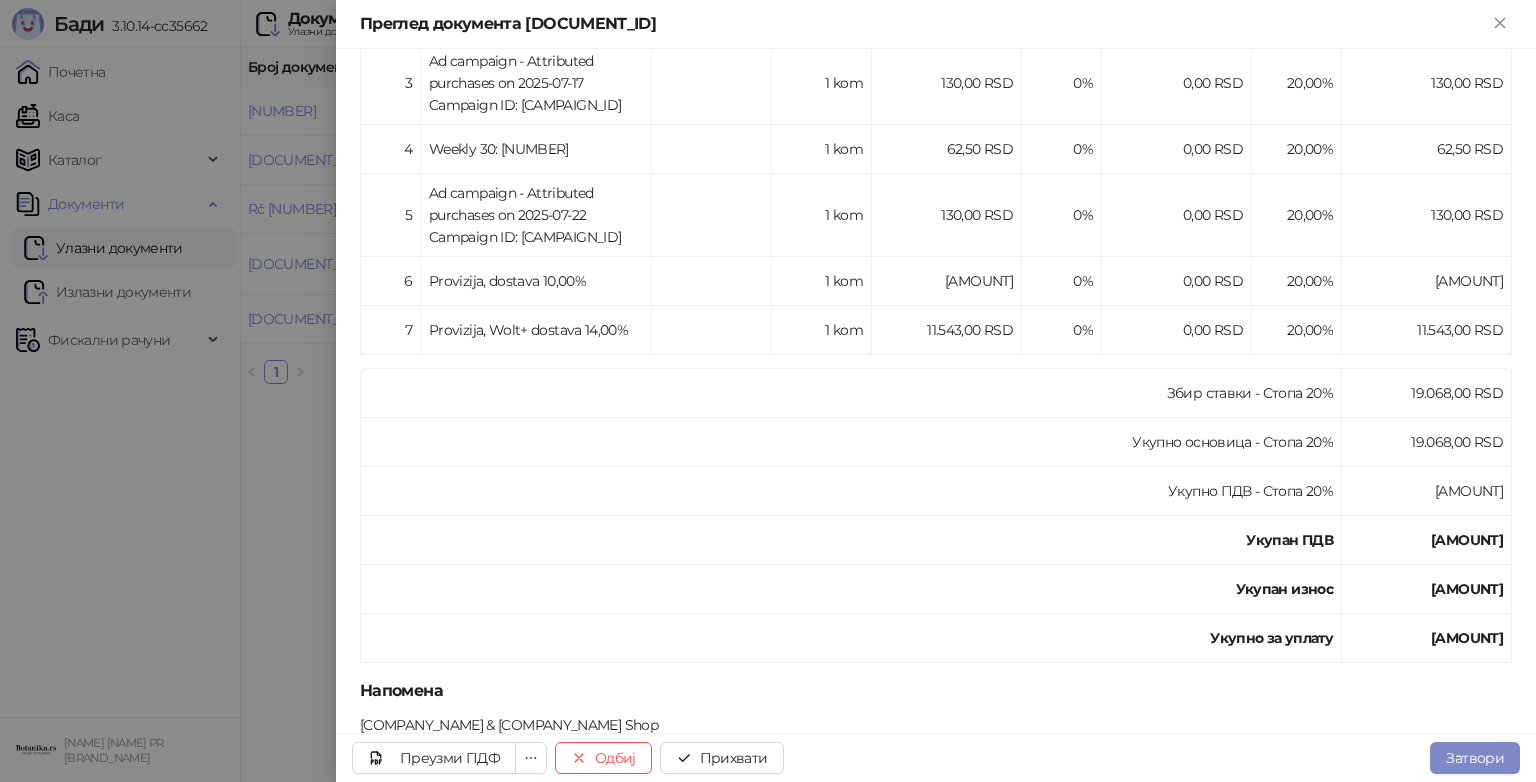 scroll, scrollTop: 614, scrollLeft: 0, axis: vertical 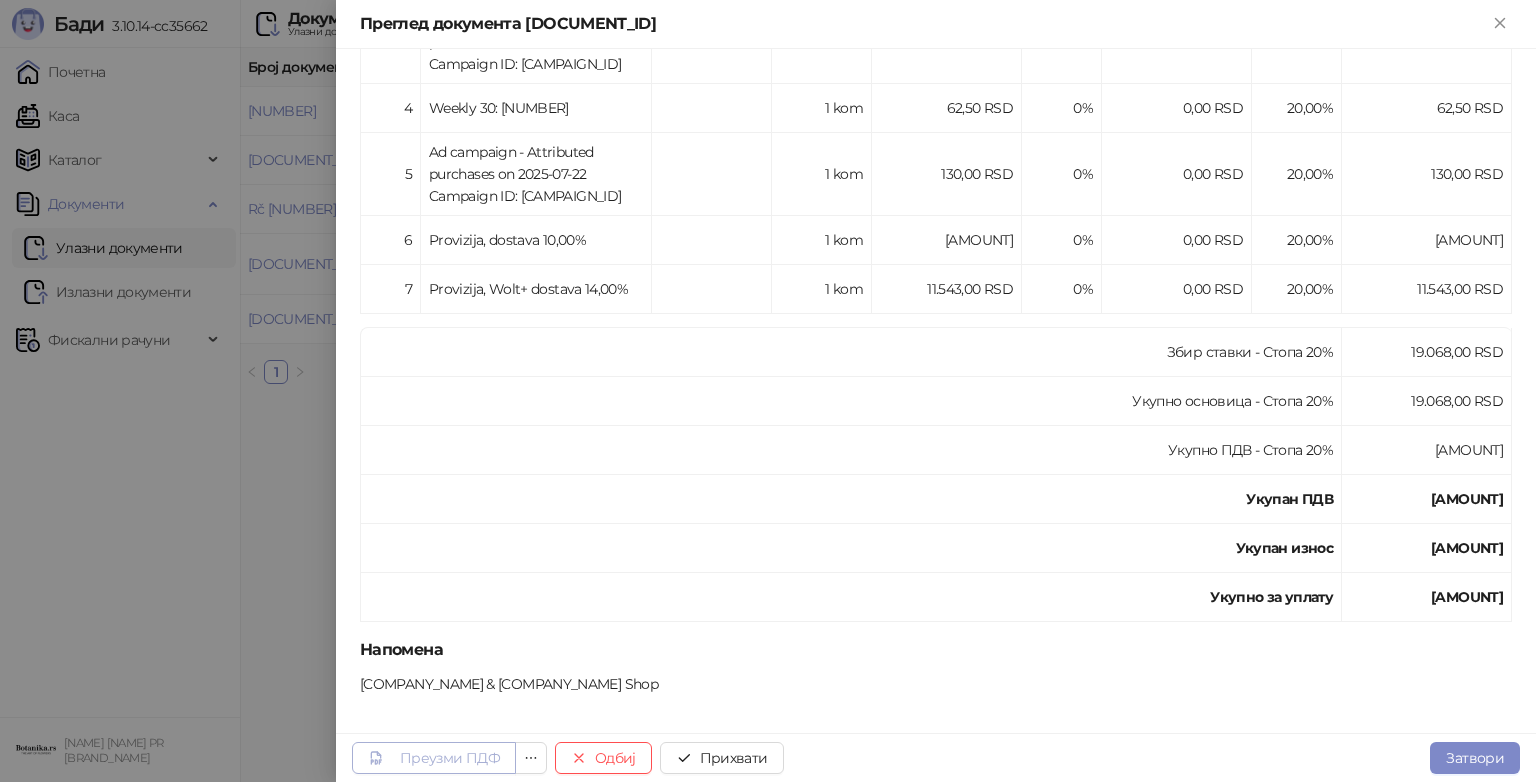 click on "Преузми ПДФ" at bounding box center (450, 758) 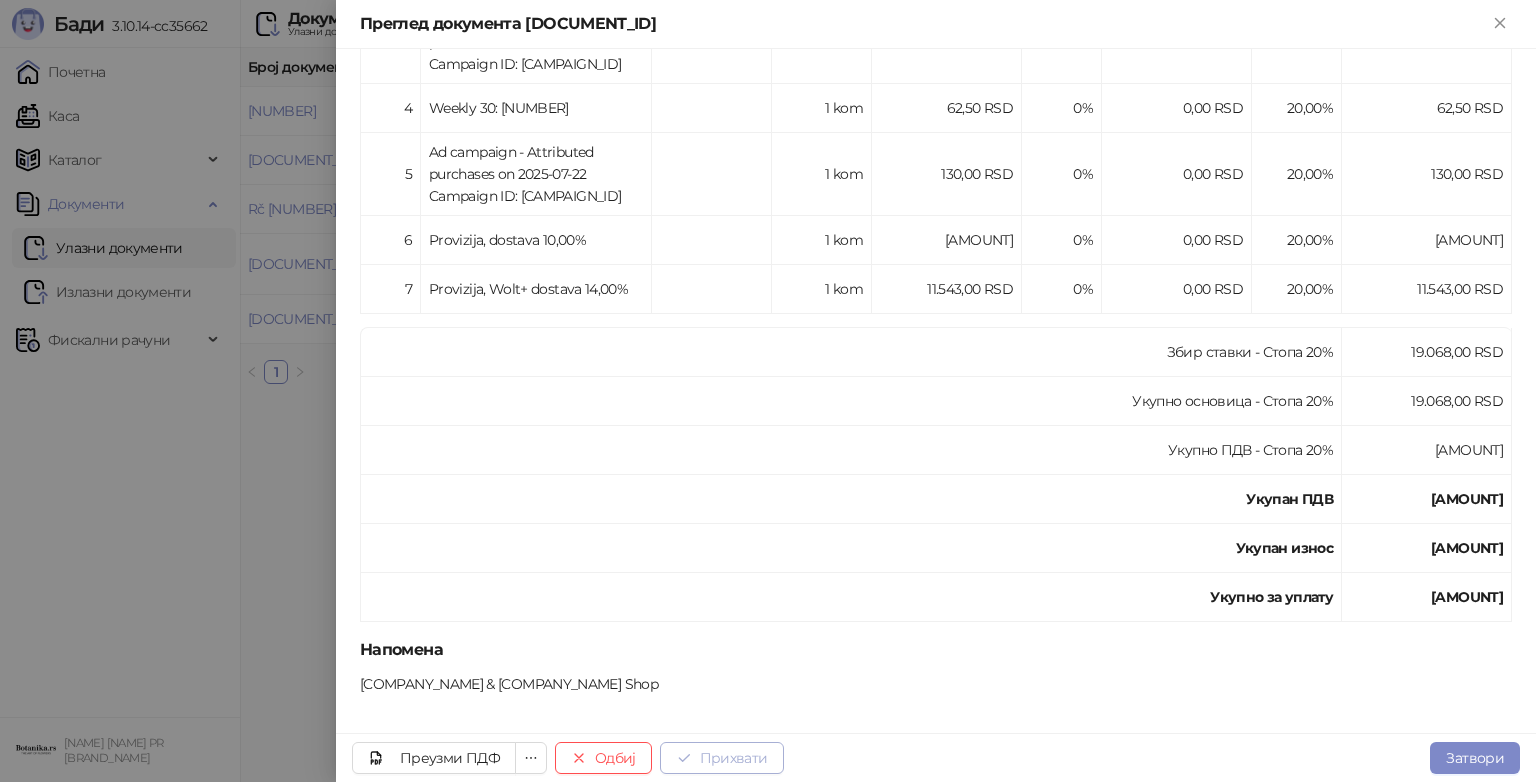 click on "Прихвати" at bounding box center [722, 758] 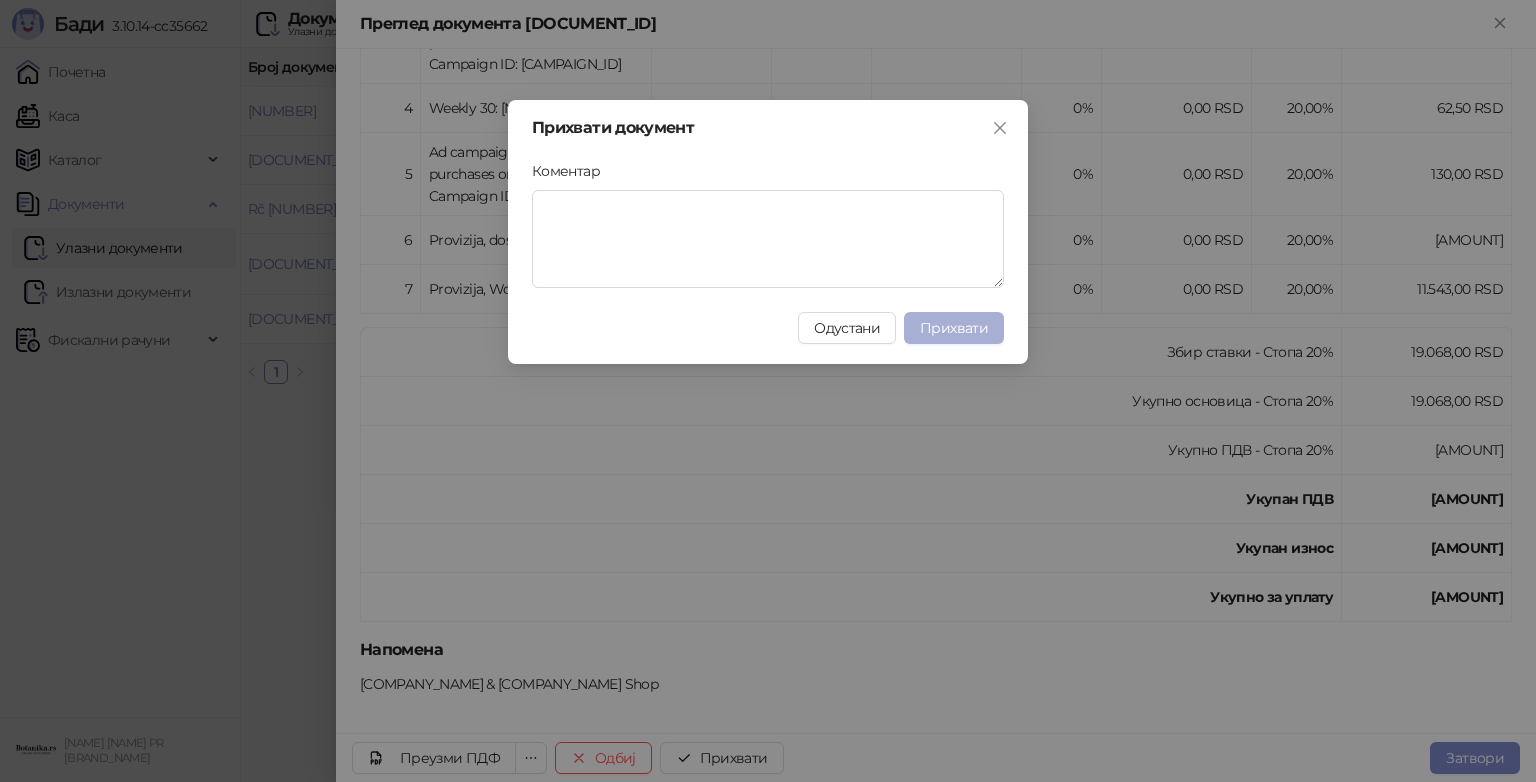 click on "Прихвати" at bounding box center (954, 328) 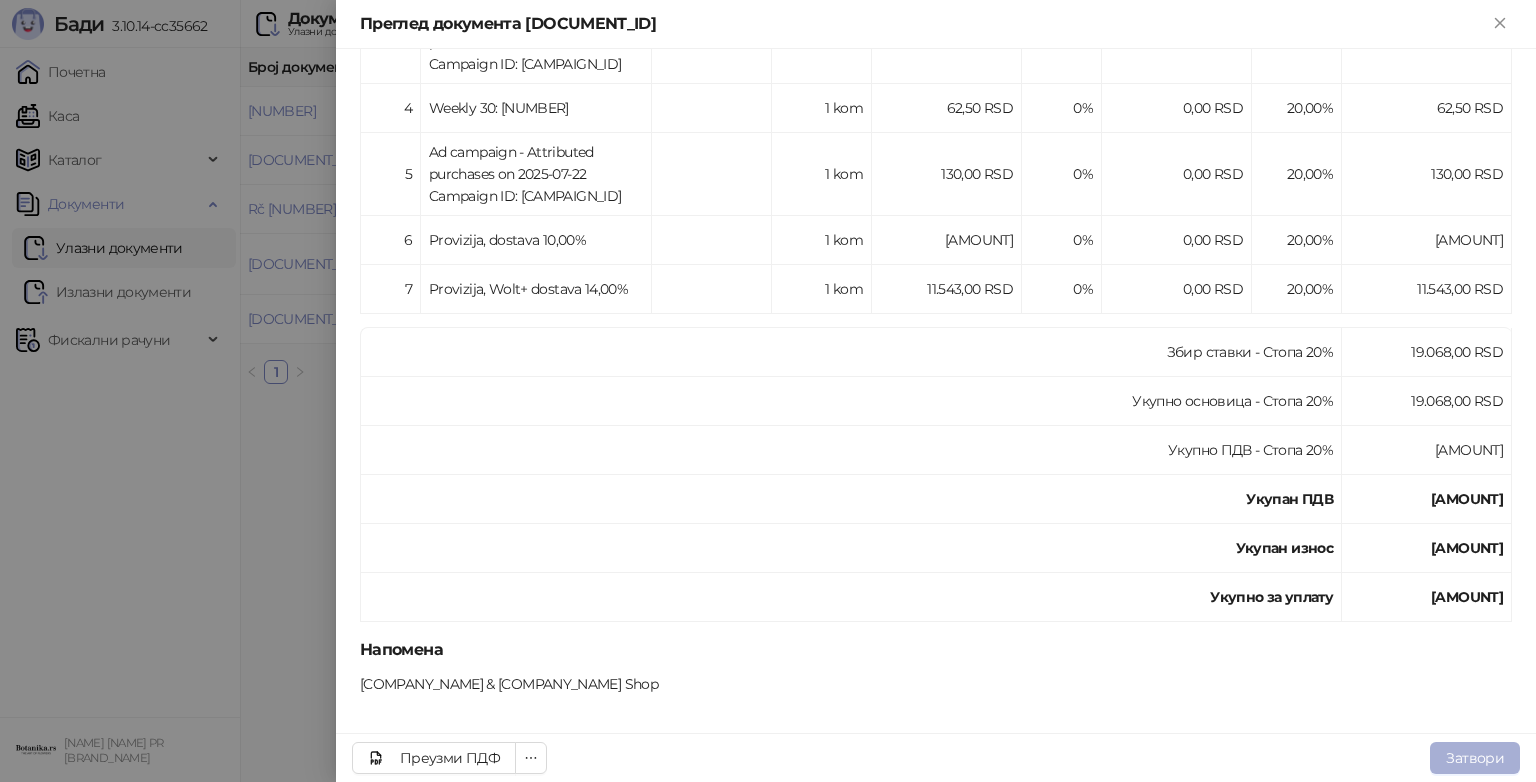 click on "Затвори" at bounding box center (1475, 758) 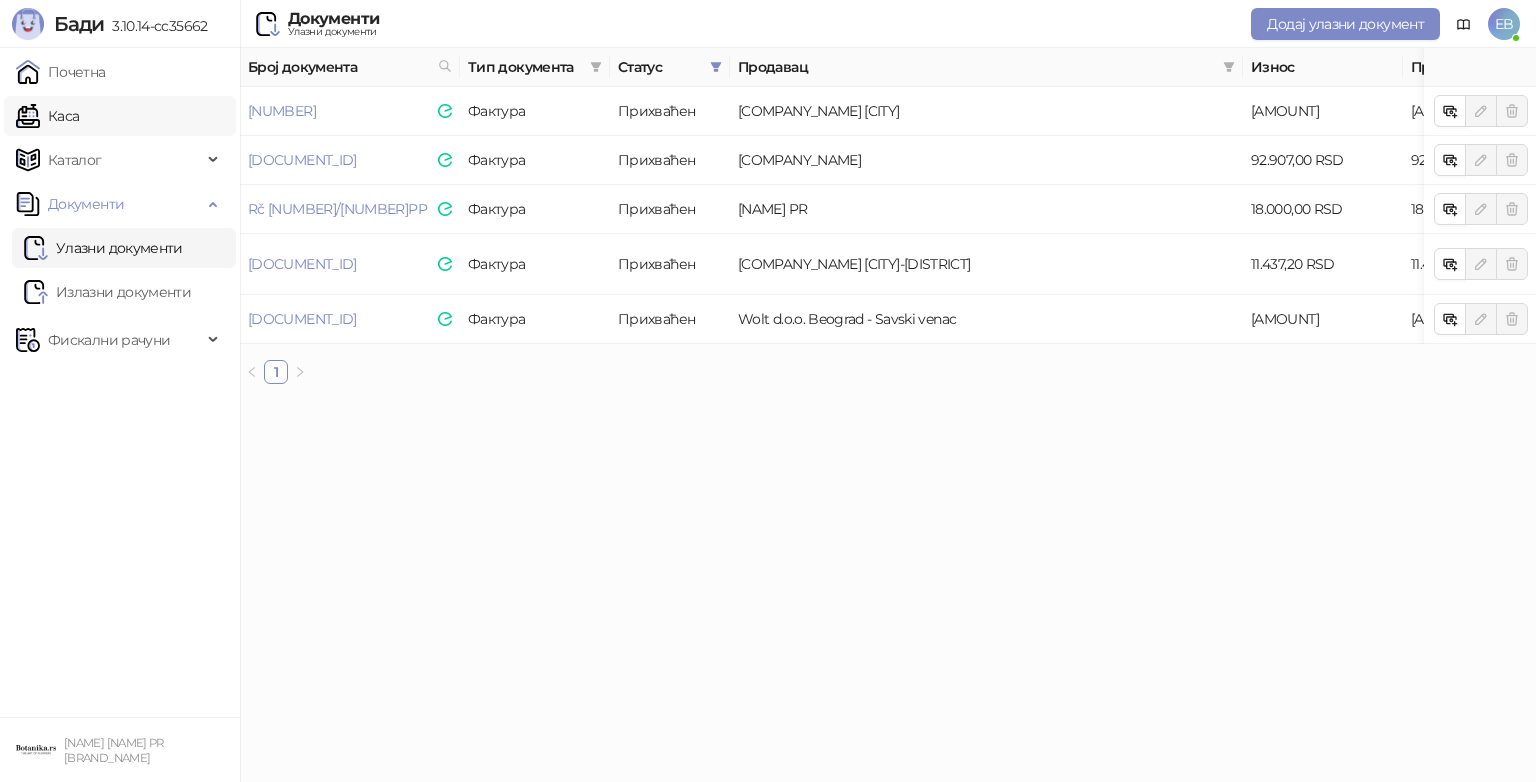 click on "Каса" at bounding box center [47, 116] 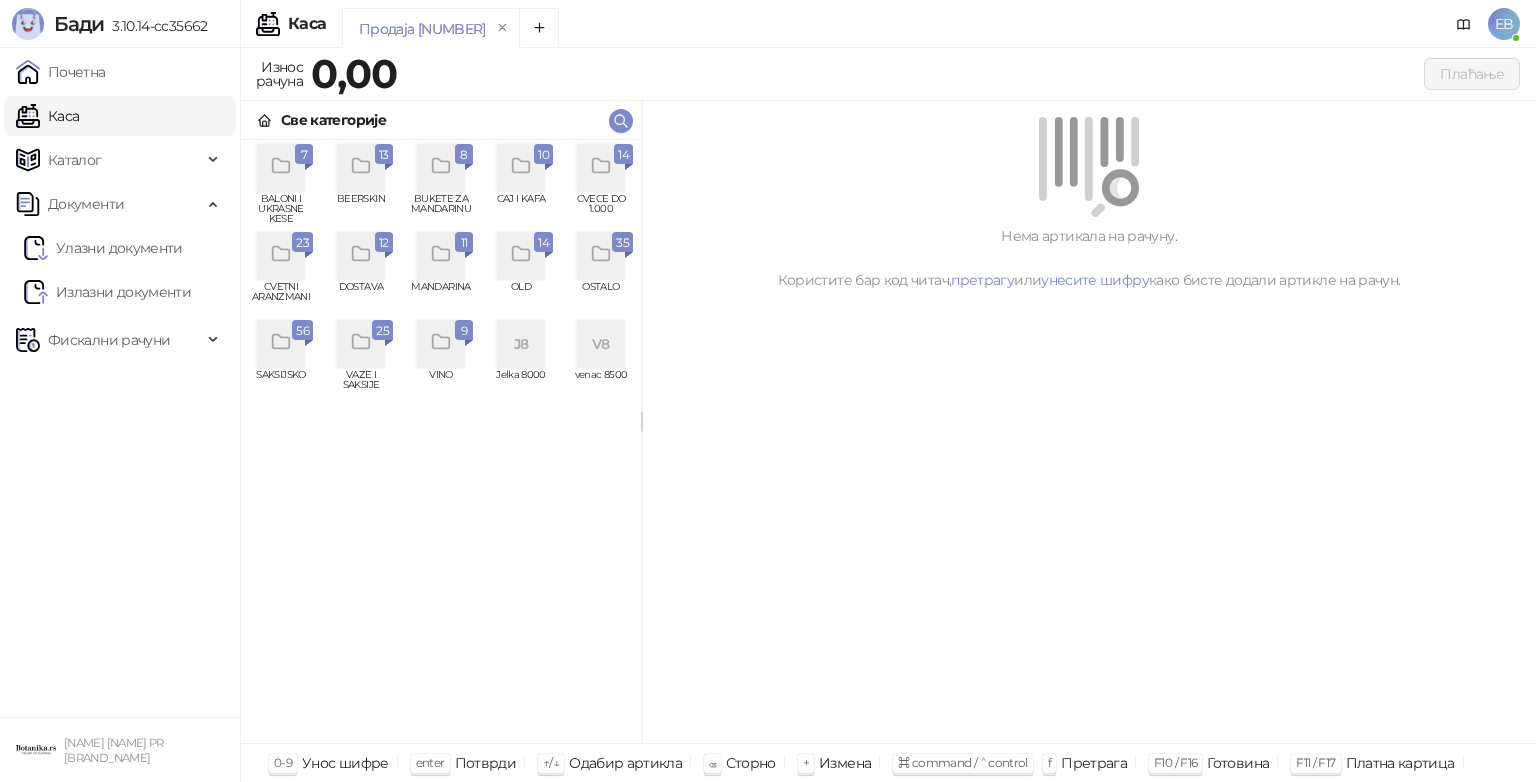 click 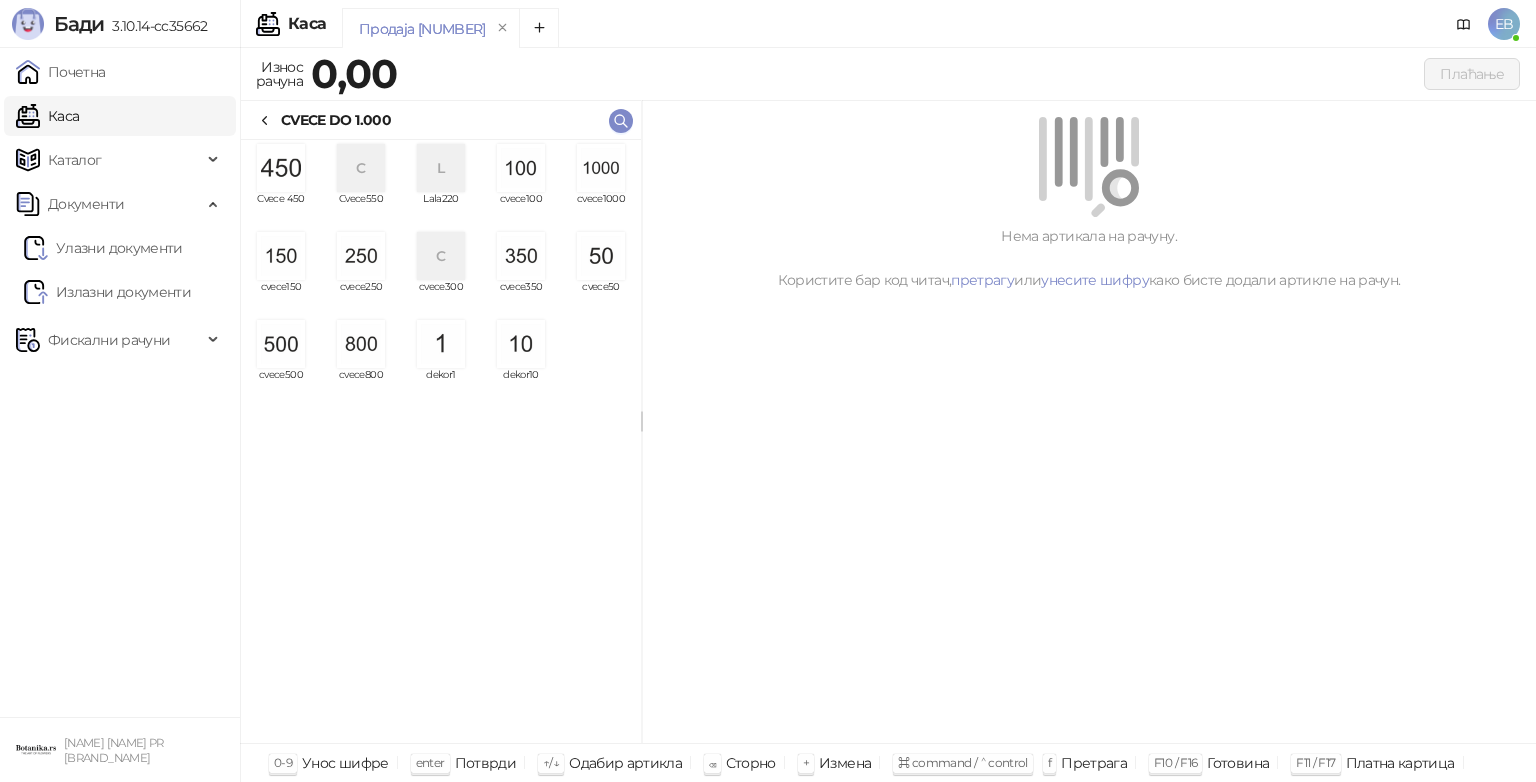click at bounding box center (601, 168) 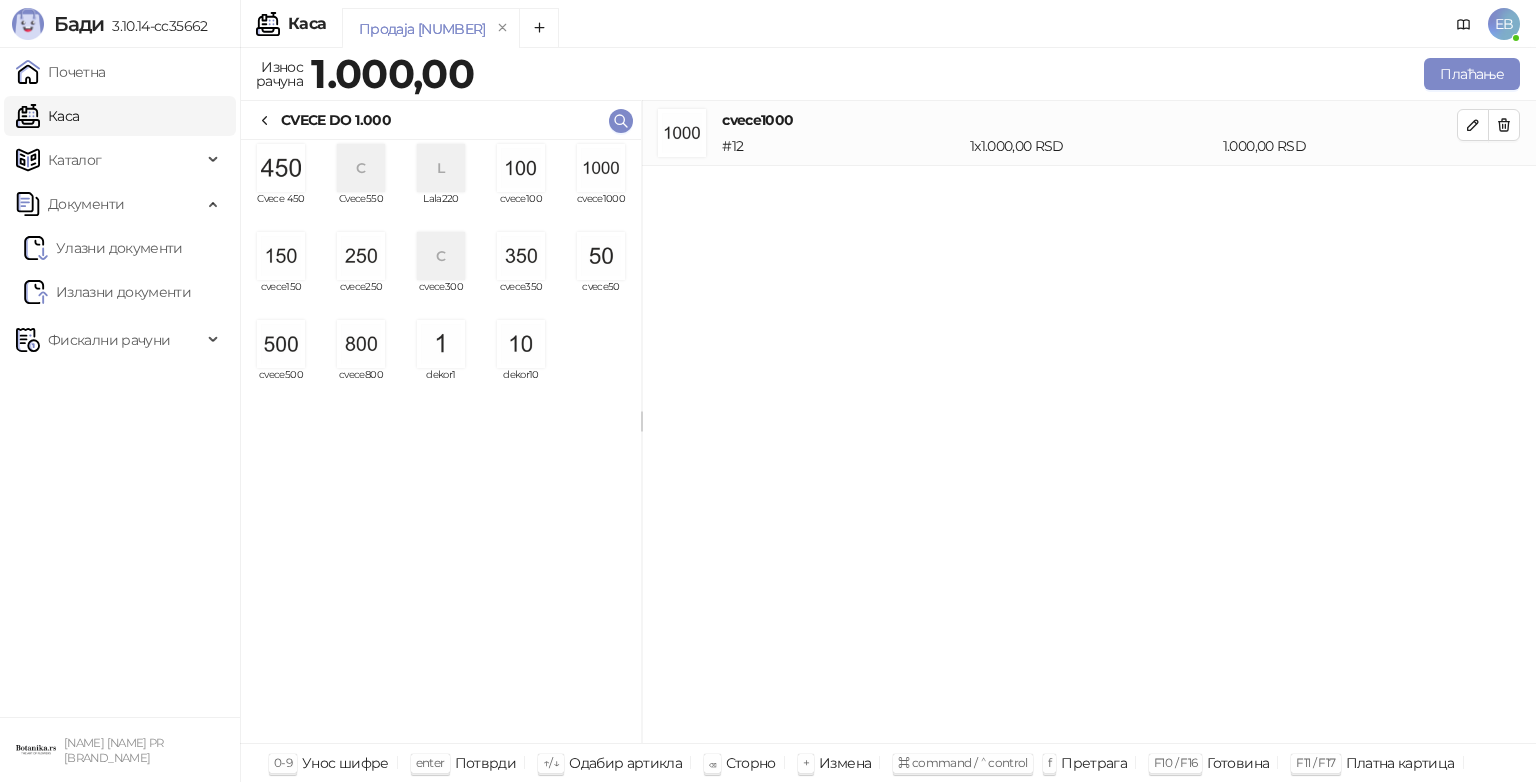 click at bounding box center (361, 344) 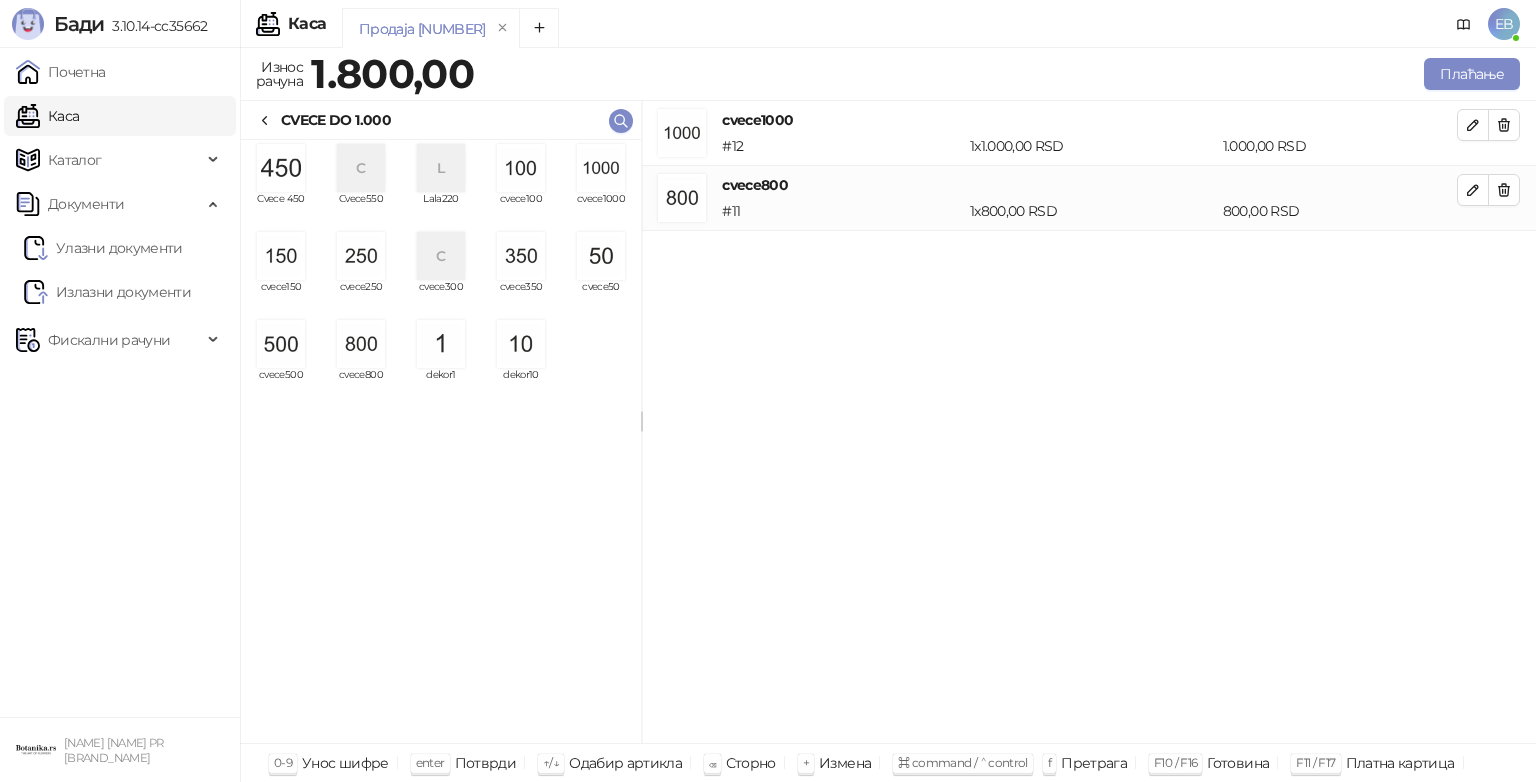 click 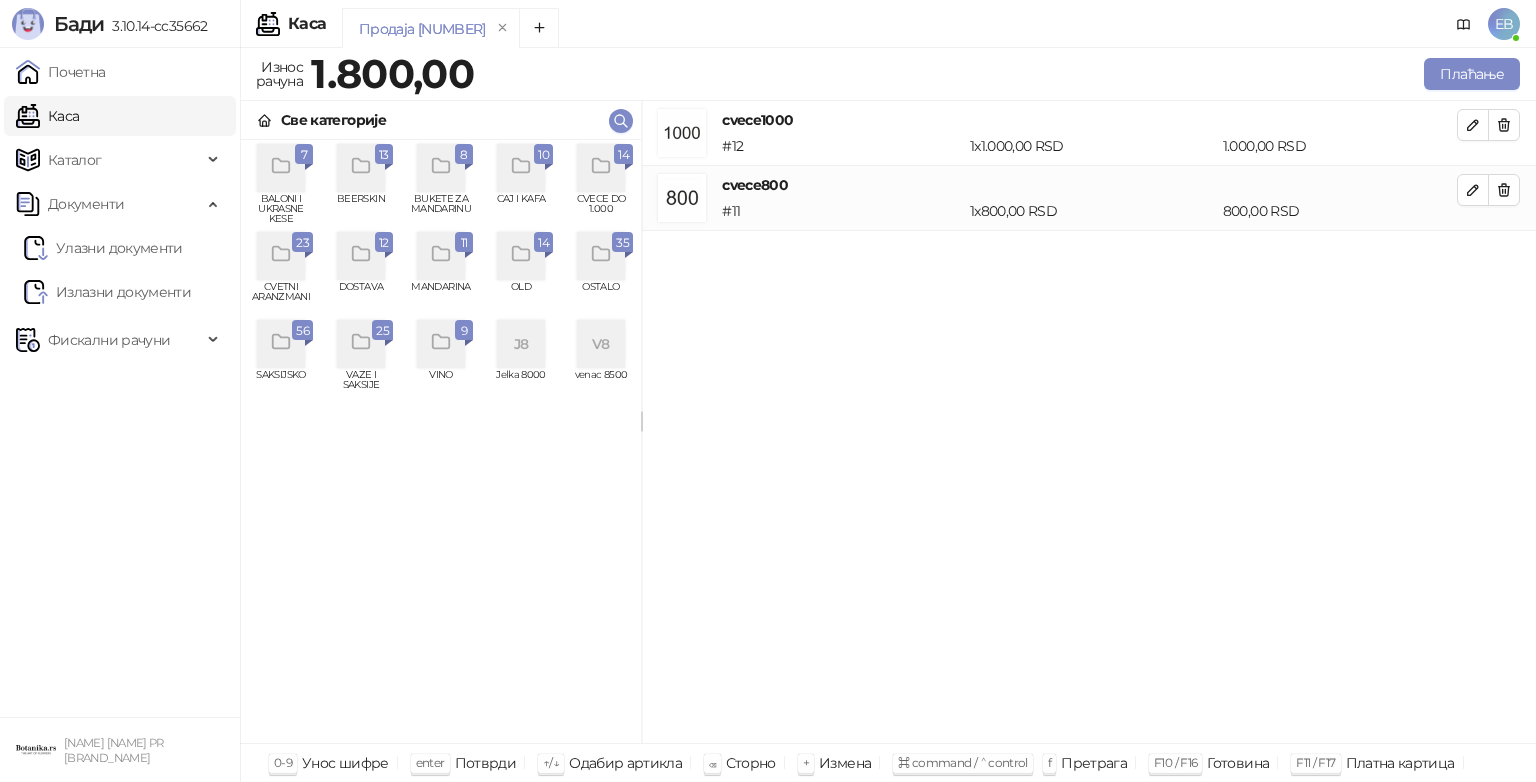 click at bounding box center [281, 344] 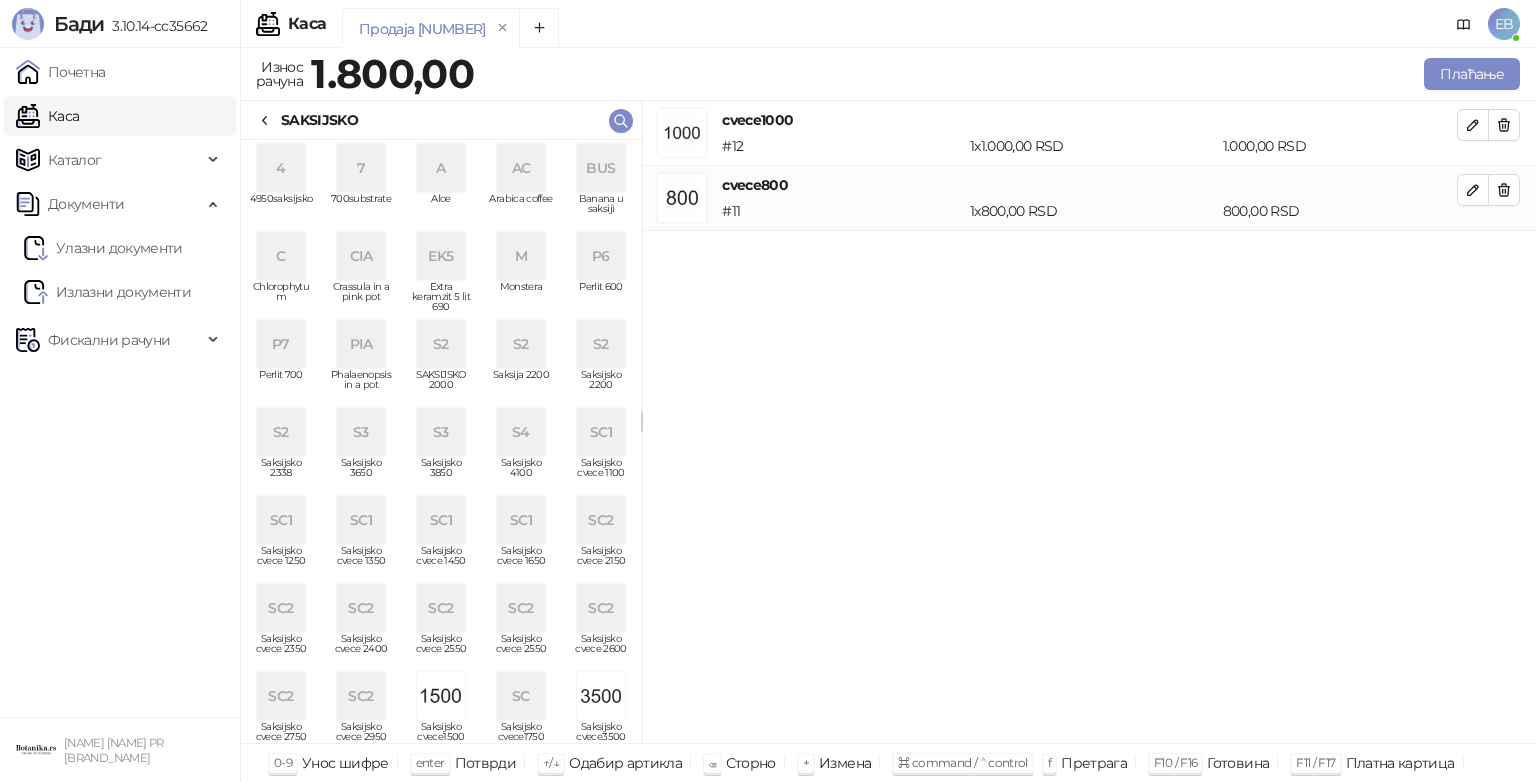 click on "SC1" at bounding box center [361, 520] 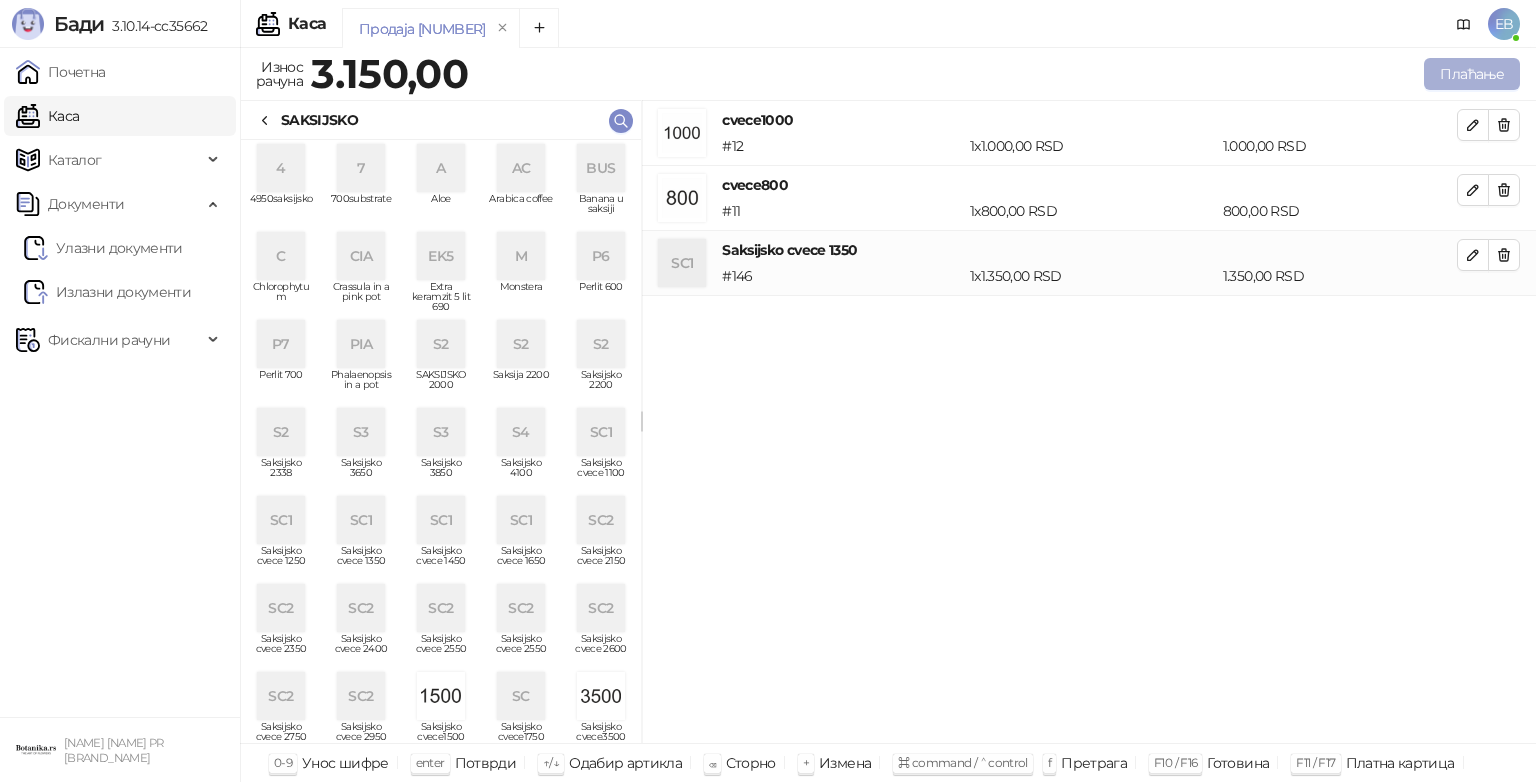 click on "Плаћање" at bounding box center (1472, 74) 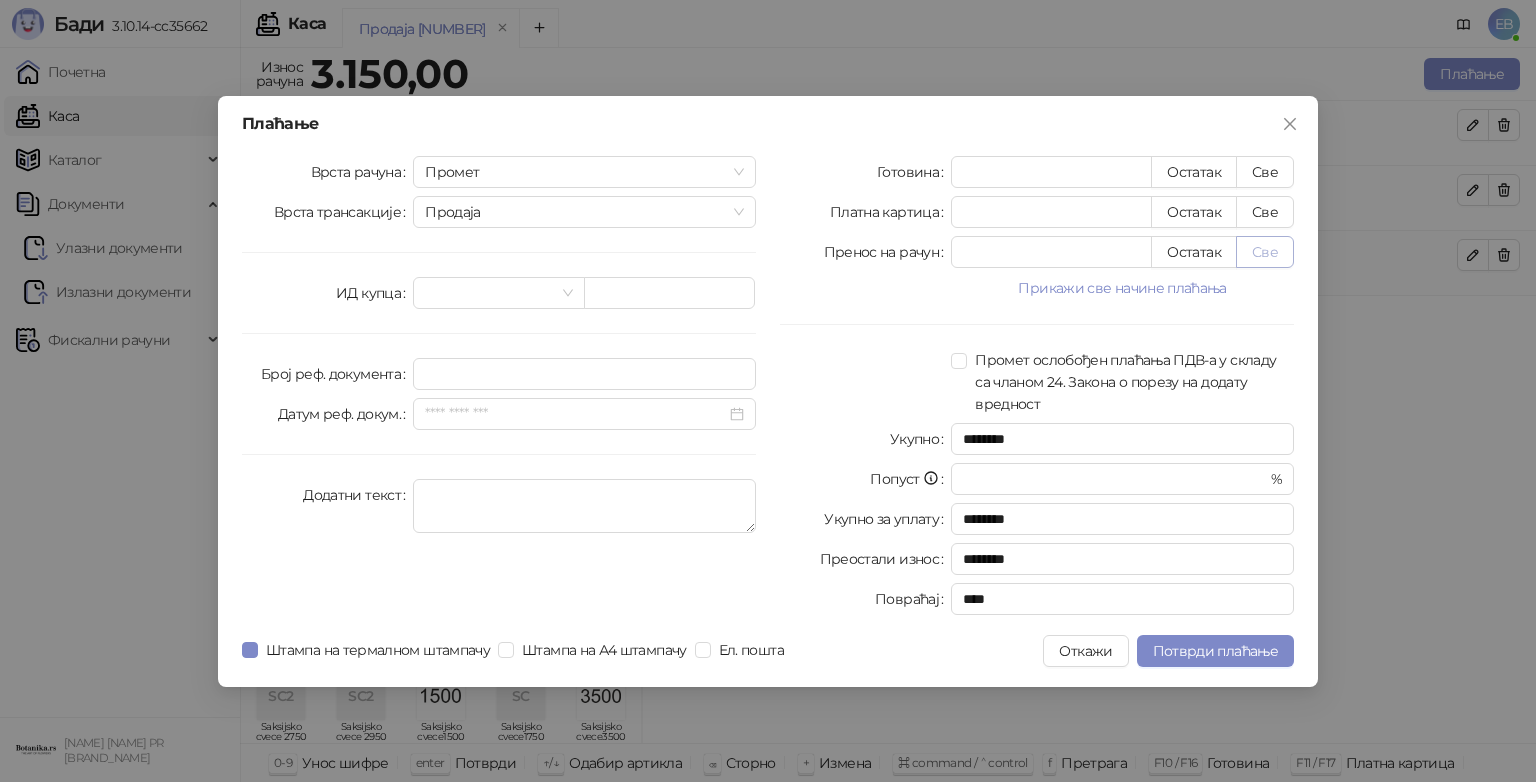 click on "Све" at bounding box center [1265, 252] 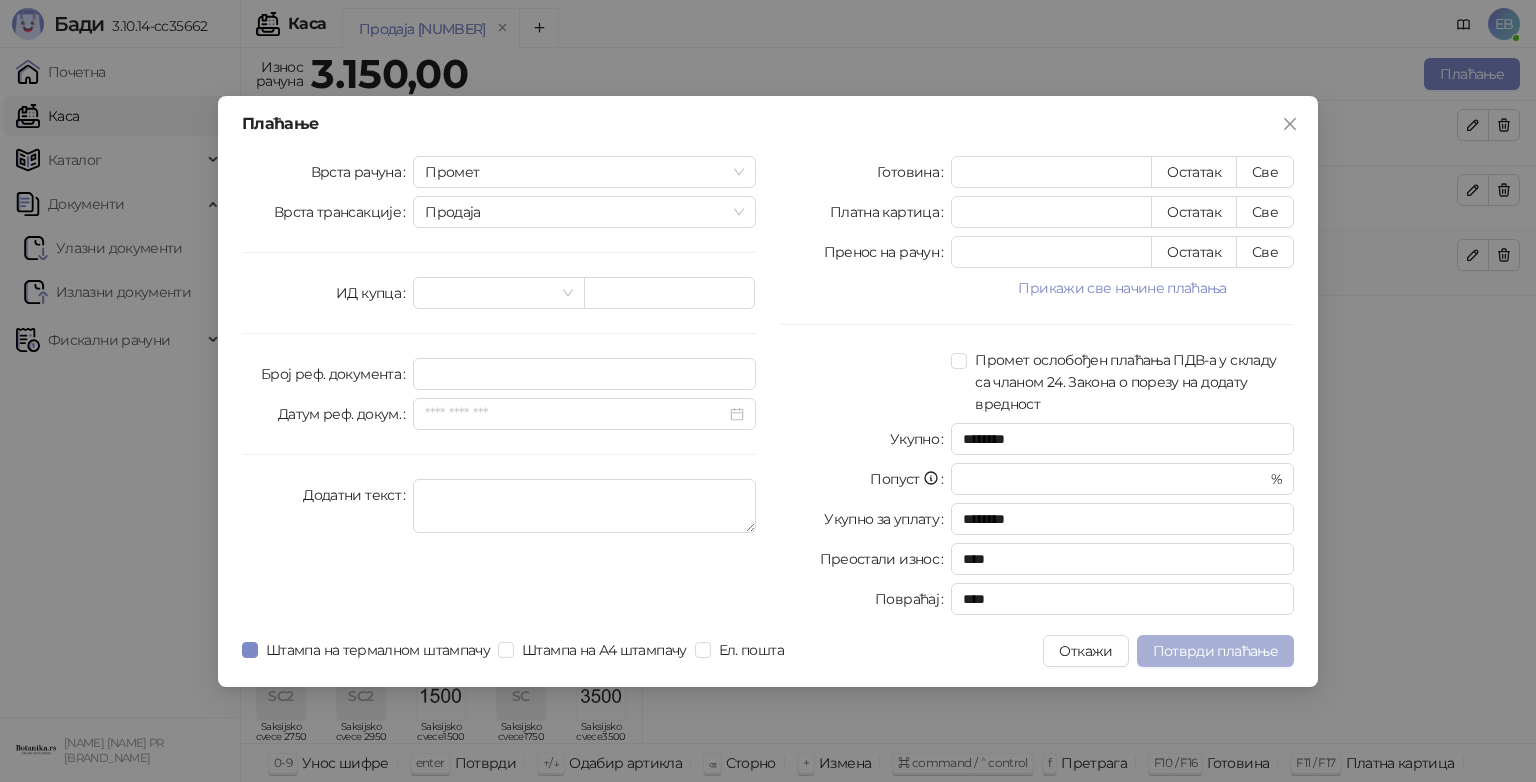 click on "Потврди плаћање" at bounding box center [1215, 651] 